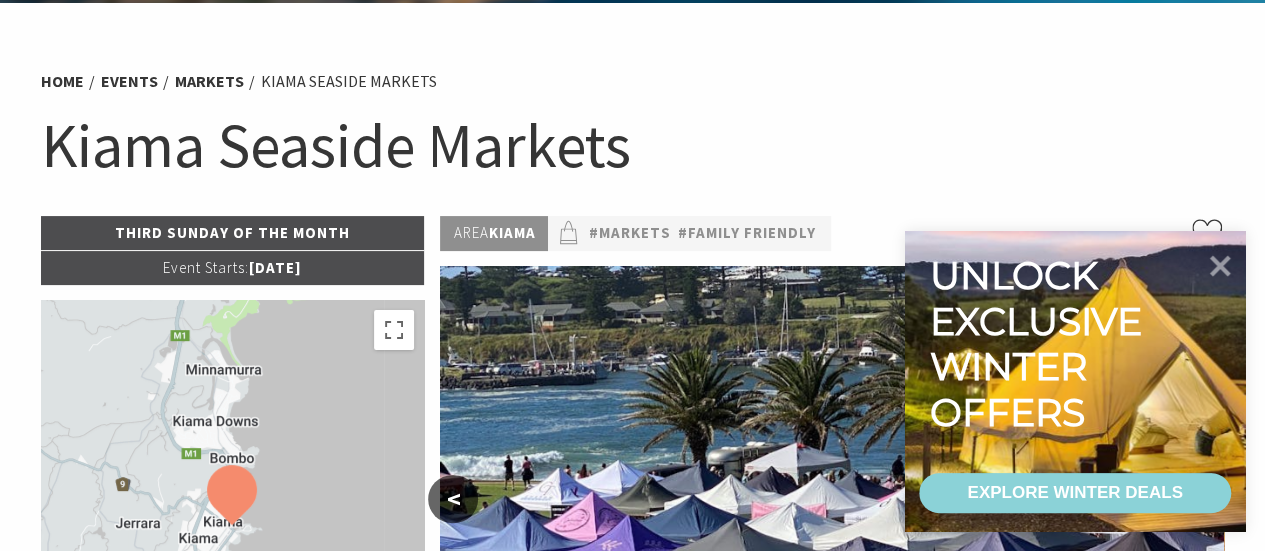 scroll, scrollTop: 113, scrollLeft: 0, axis: vertical 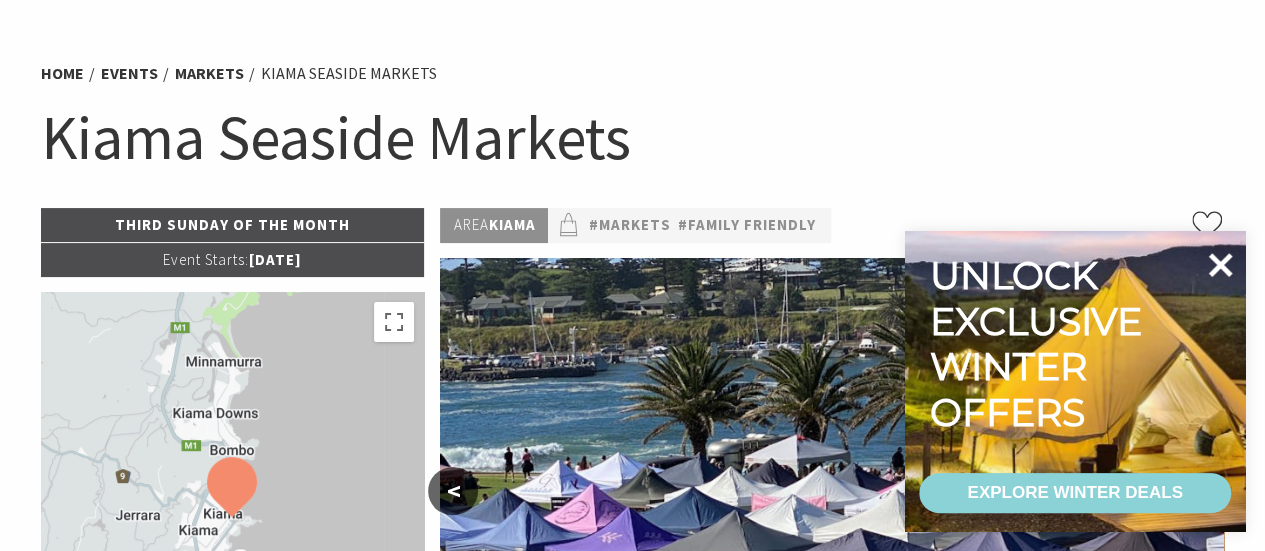 click 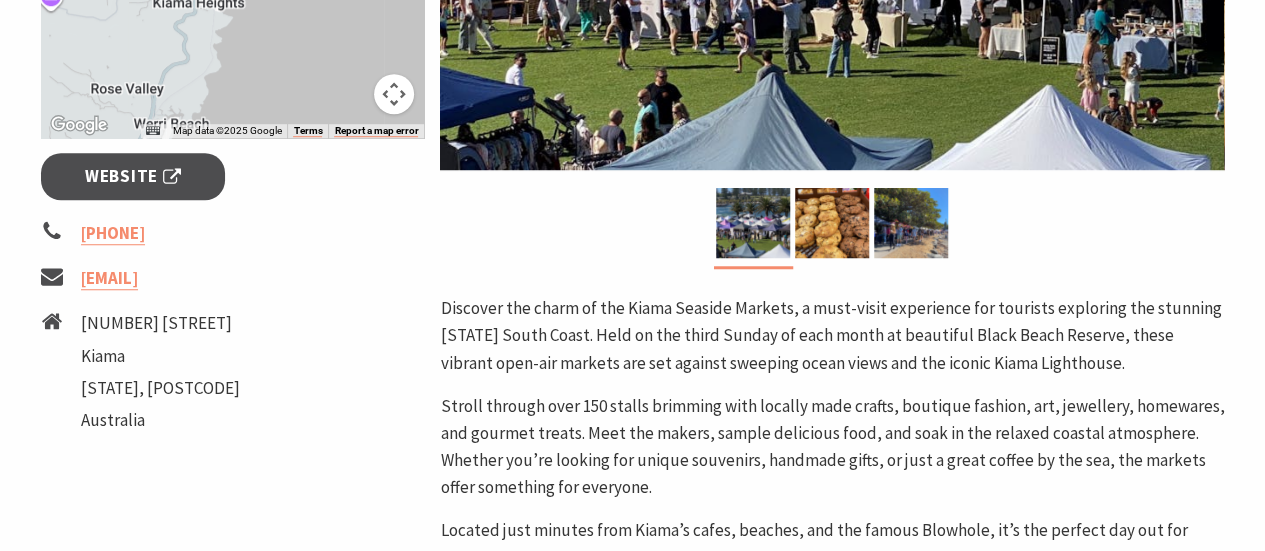 scroll, scrollTop: 718, scrollLeft: 0, axis: vertical 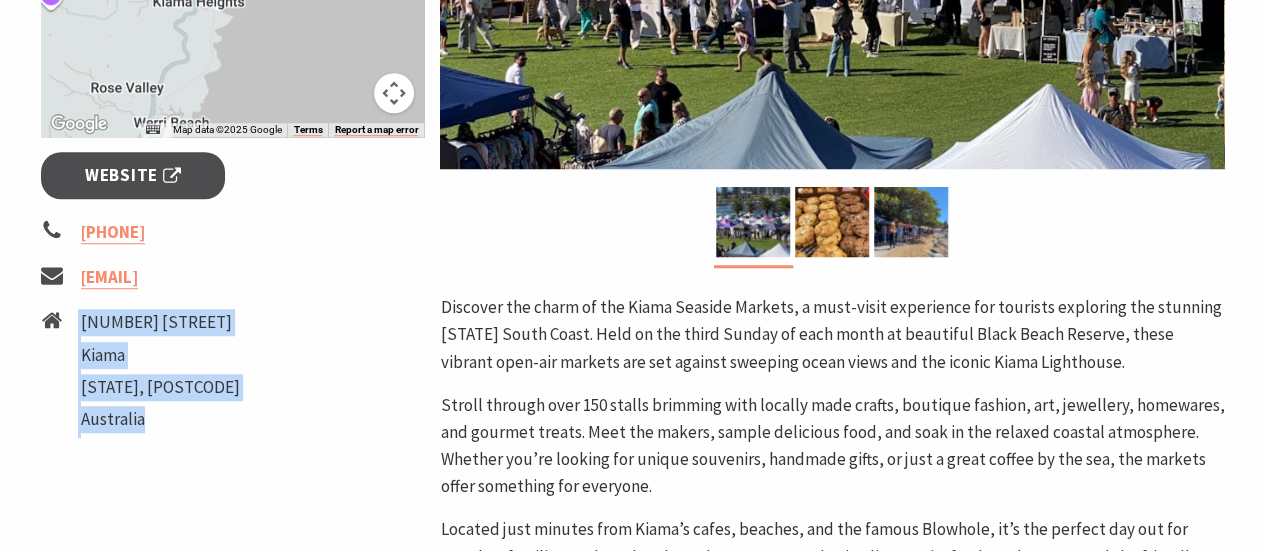 drag, startPoint x: 153, startPoint y: 417, endPoint x: 76, endPoint y: 323, distance: 121.511314 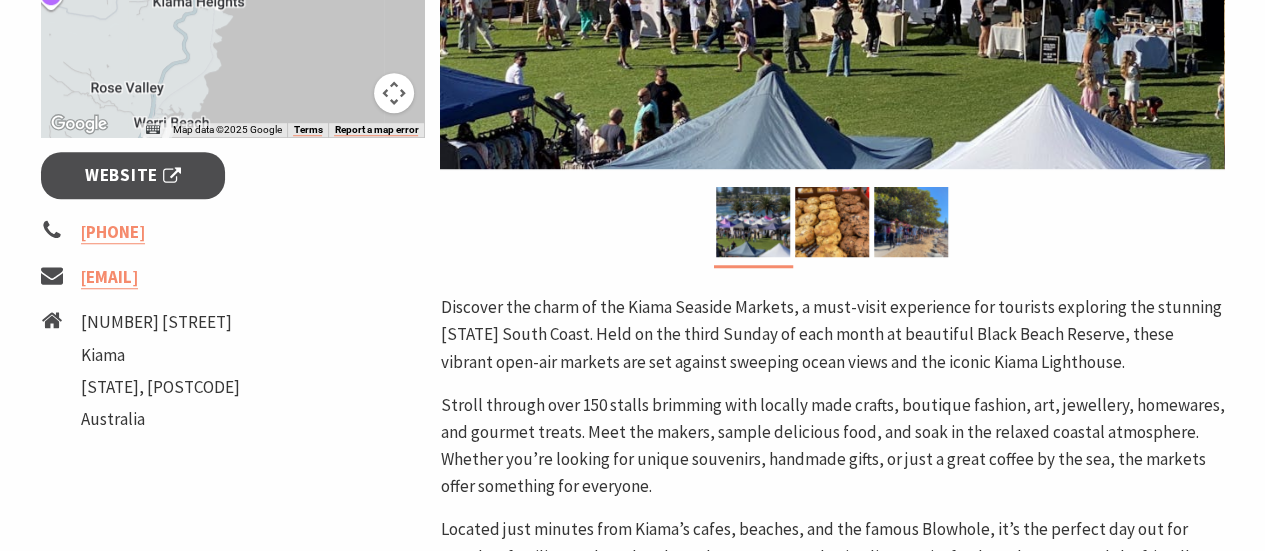 click on "Stroll through over 150 stalls brimming with locally made crafts, boutique fashion, art, jewellery, homewares, and gourmet treats. Meet the makers, sample delicious food, and soak in the relaxed coastal atmosphere. Whether you’re looking for unique souvenirs, handmade gifts, or just a great coffee by the sea, the markets offer something for everyone." at bounding box center [832, 446] 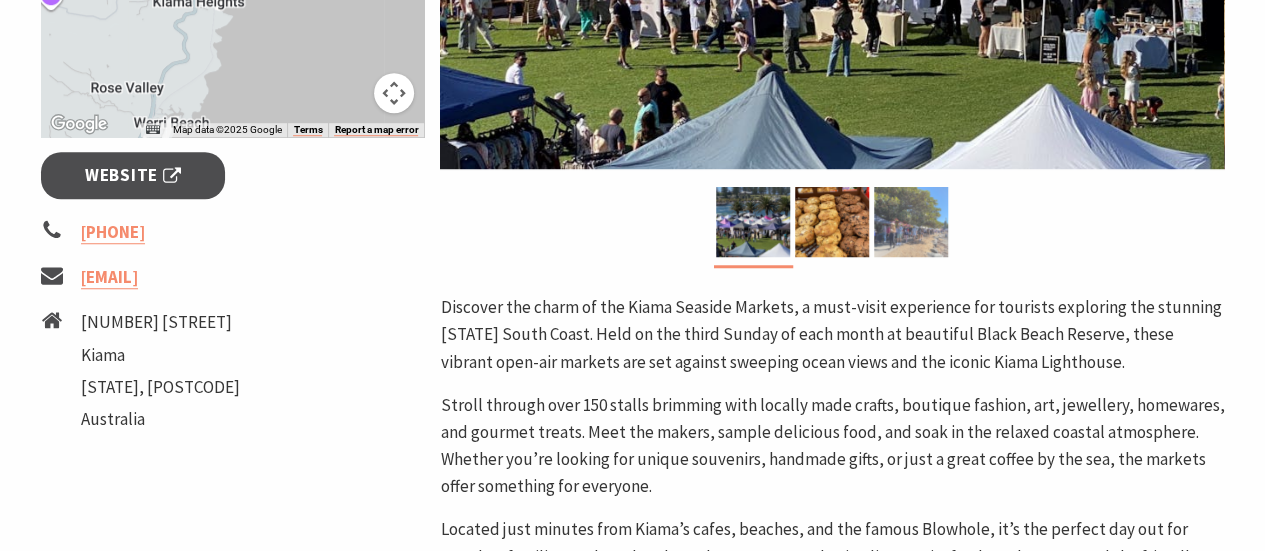 click at bounding box center (911, 222) 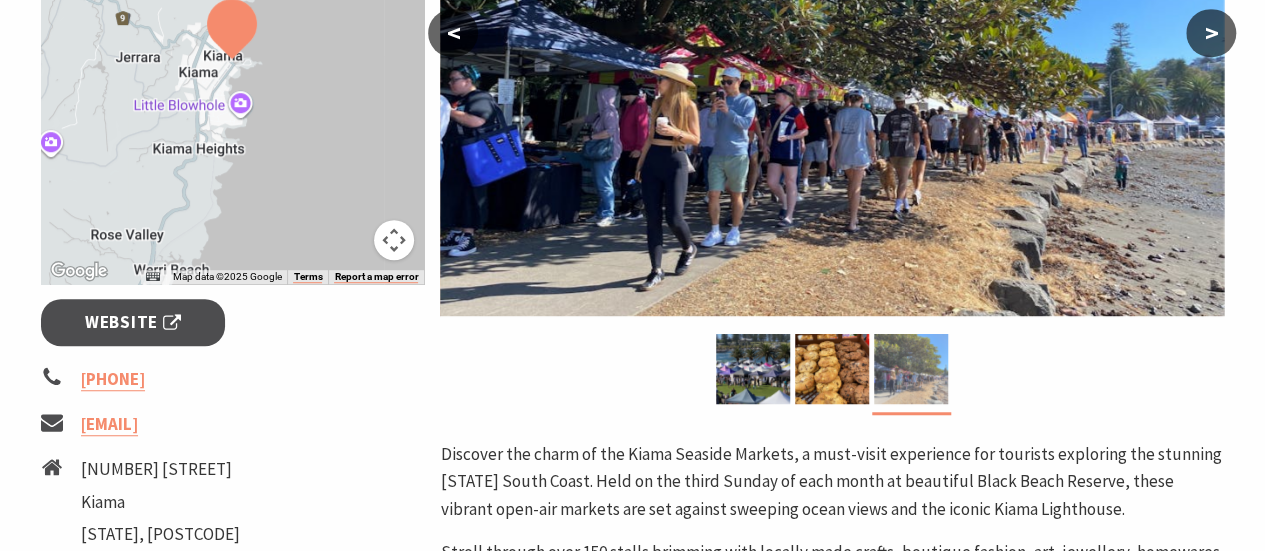 scroll, scrollTop: 566, scrollLeft: 0, axis: vertical 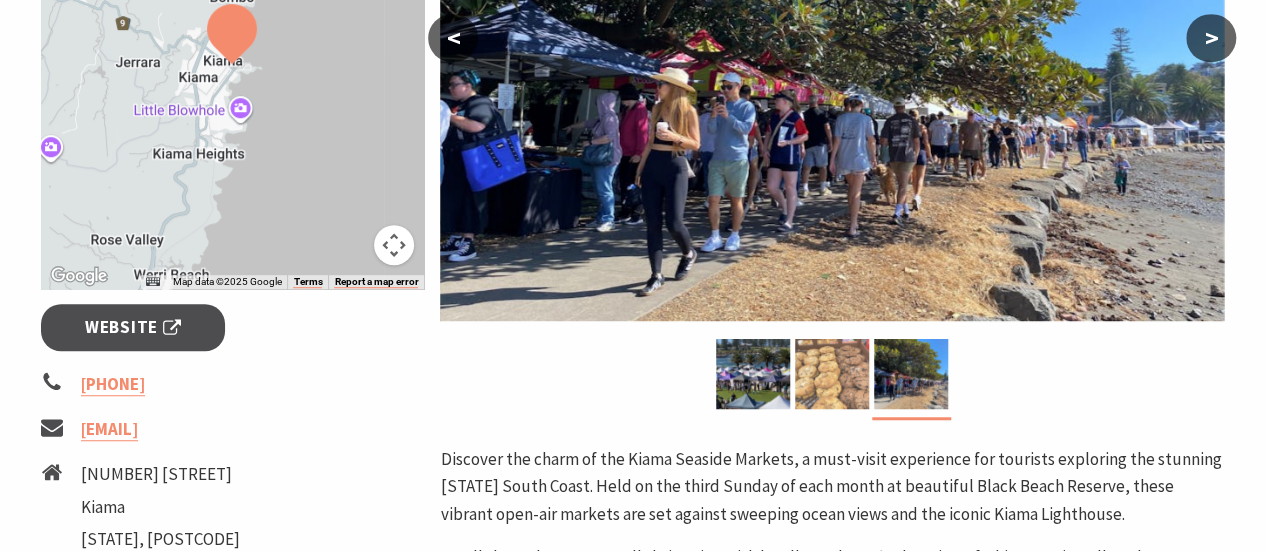 click at bounding box center [832, 374] 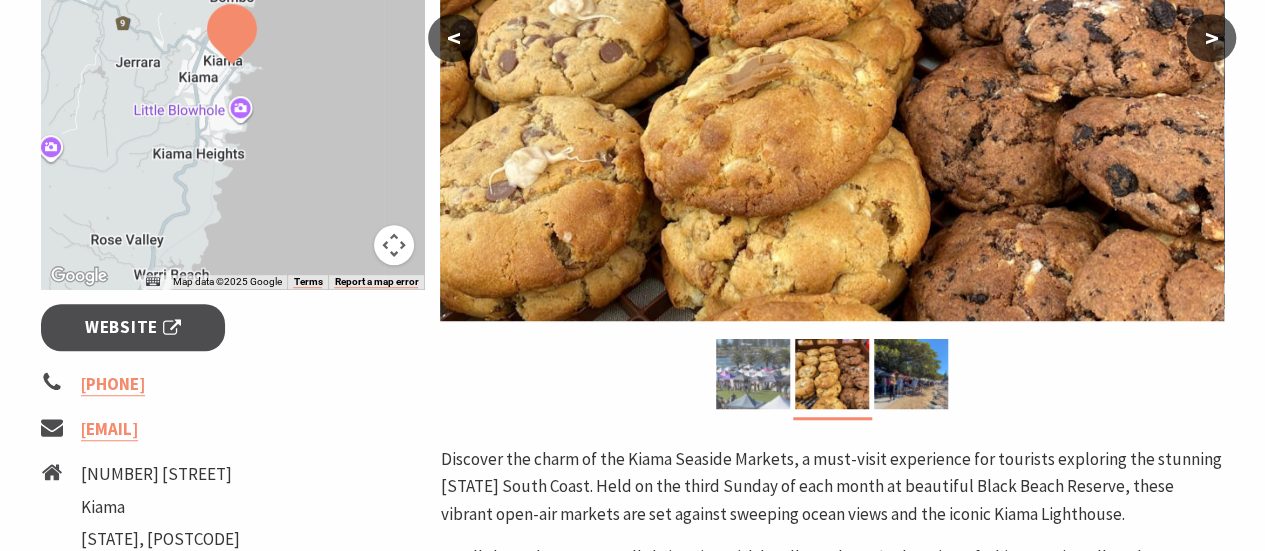 click at bounding box center (753, 374) 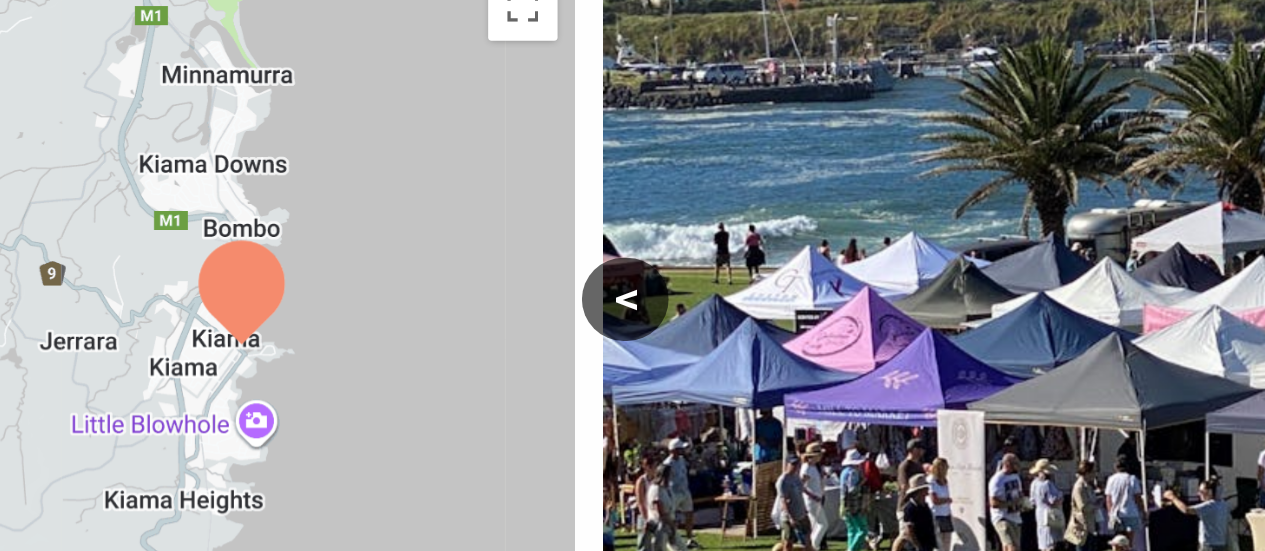scroll, scrollTop: 292, scrollLeft: 0, axis: vertical 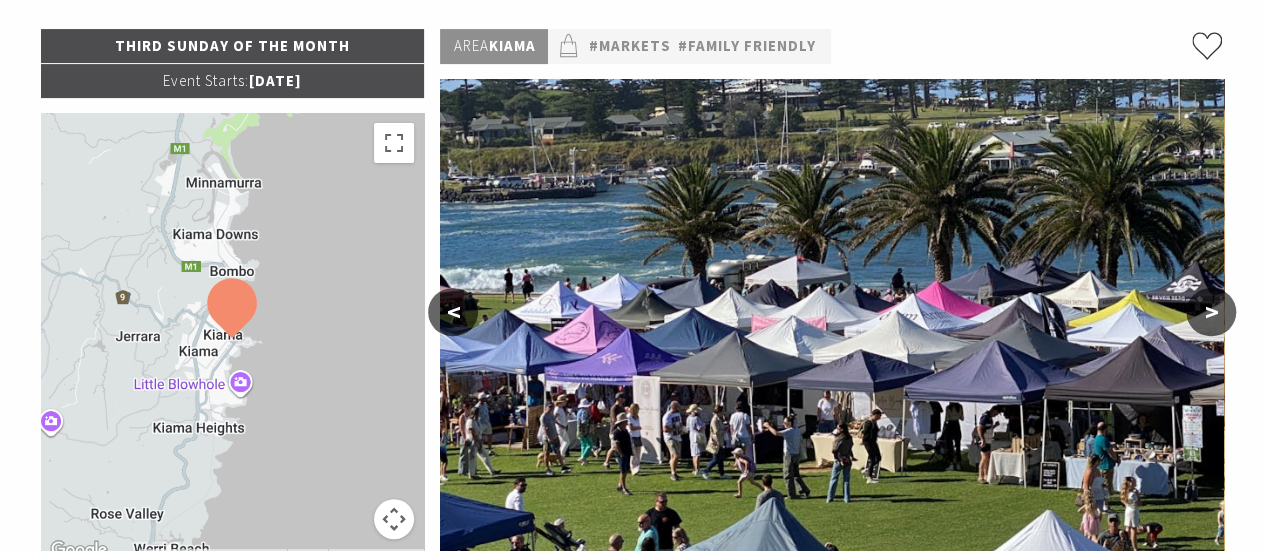 drag, startPoint x: 390, startPoint y: 525, endPoint x: 414, endPoint y: 523, distance: 24.083189 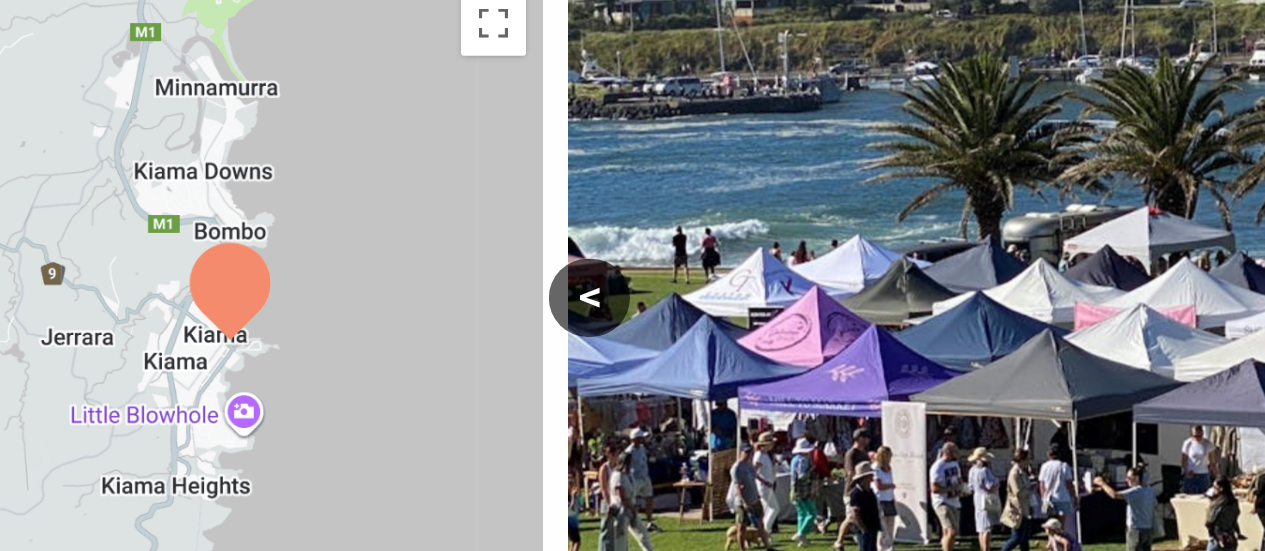 scroll, scrollTop: 292, scrollLeft: 0, axis: vertical 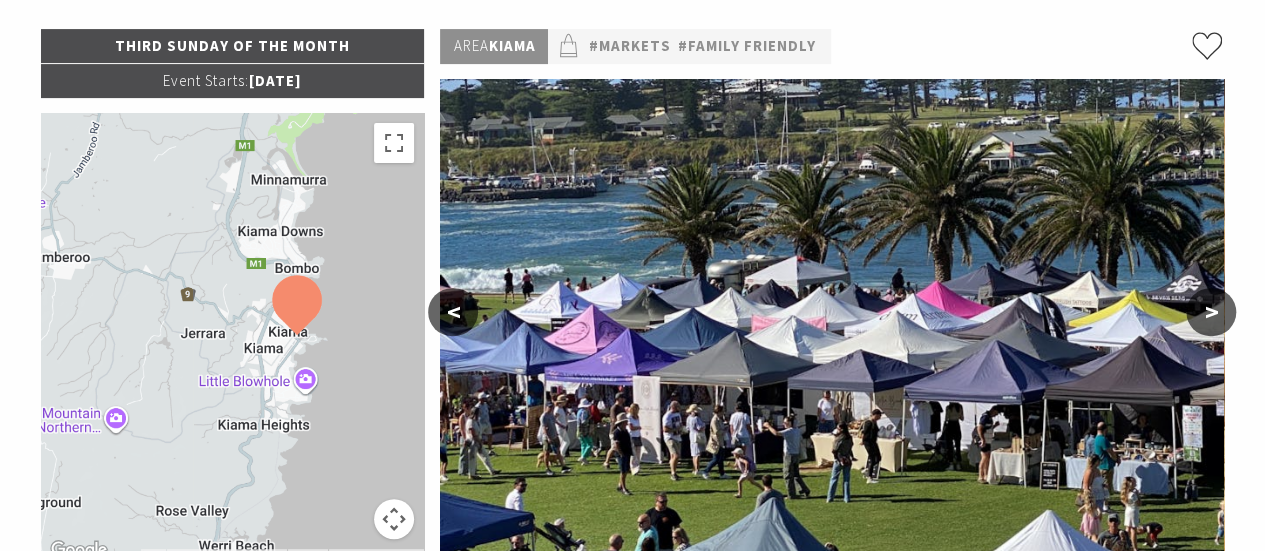 drag, startPoint x: 235, startPoint y: 335, endPoint x: 311, endPoint y: 333, distance: 76.02631 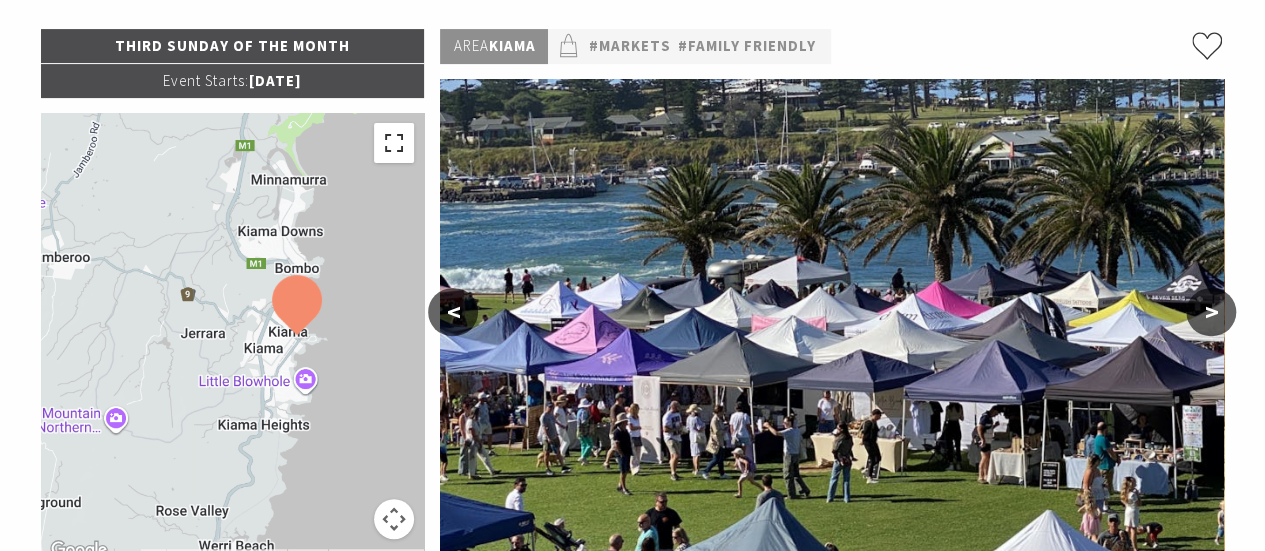 click at bounding box center [394, 143] 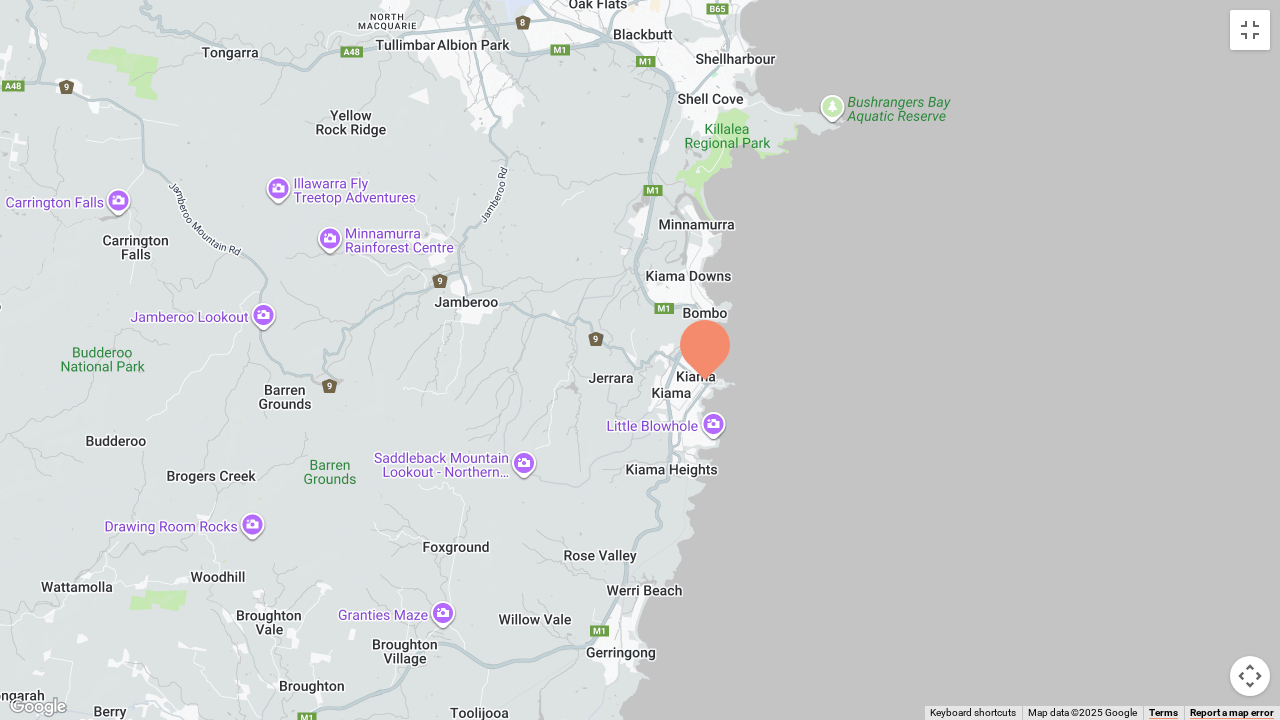 drag, startPoint x: 745, startPoint y: 378, endPoint x: 733, endPoint y: 407, distance: 31.38471 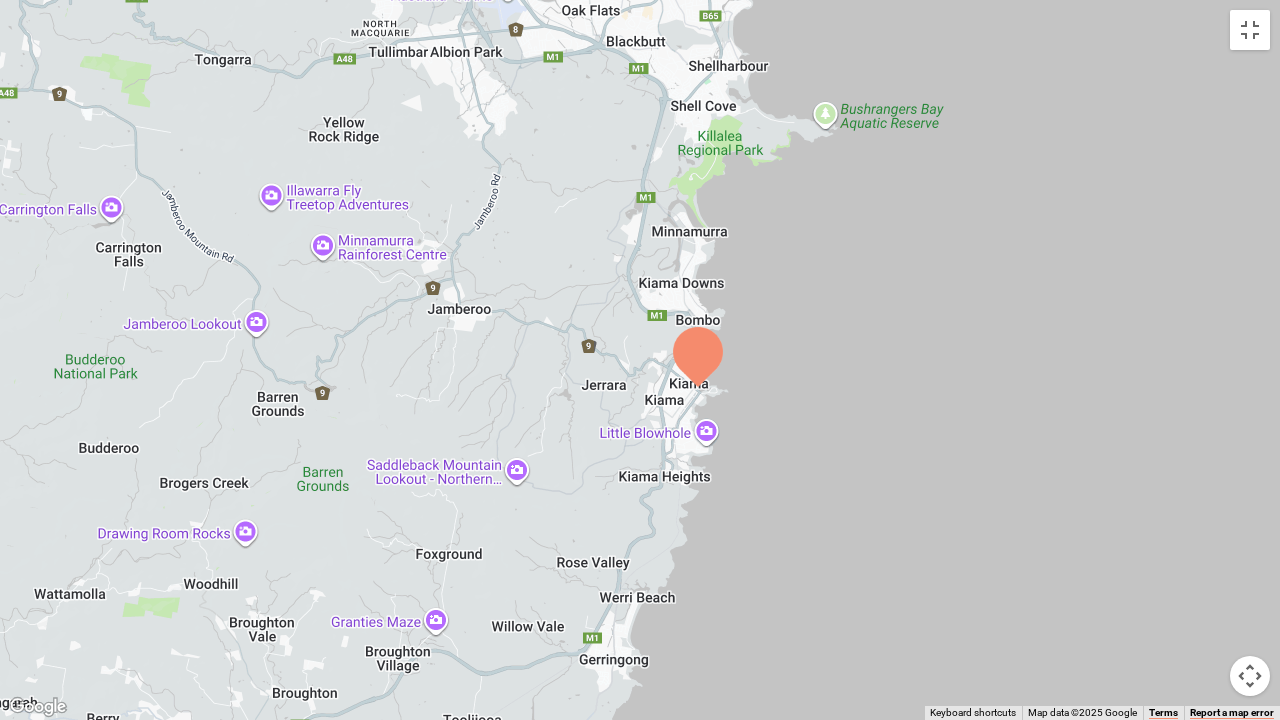 click at bounding box center (698, 357) 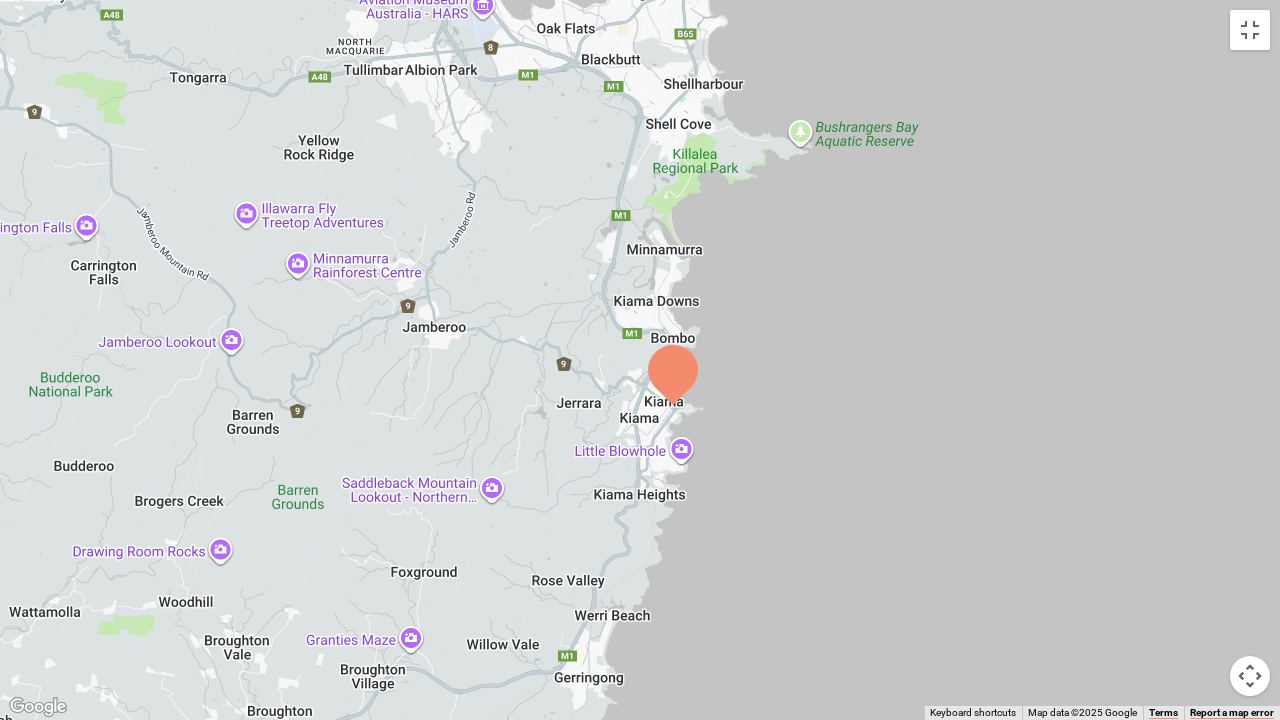 drag, startPoint x: 689, startPoint y: 392, endPoint x: 660, endPoint y: 410, distance: 34.132095 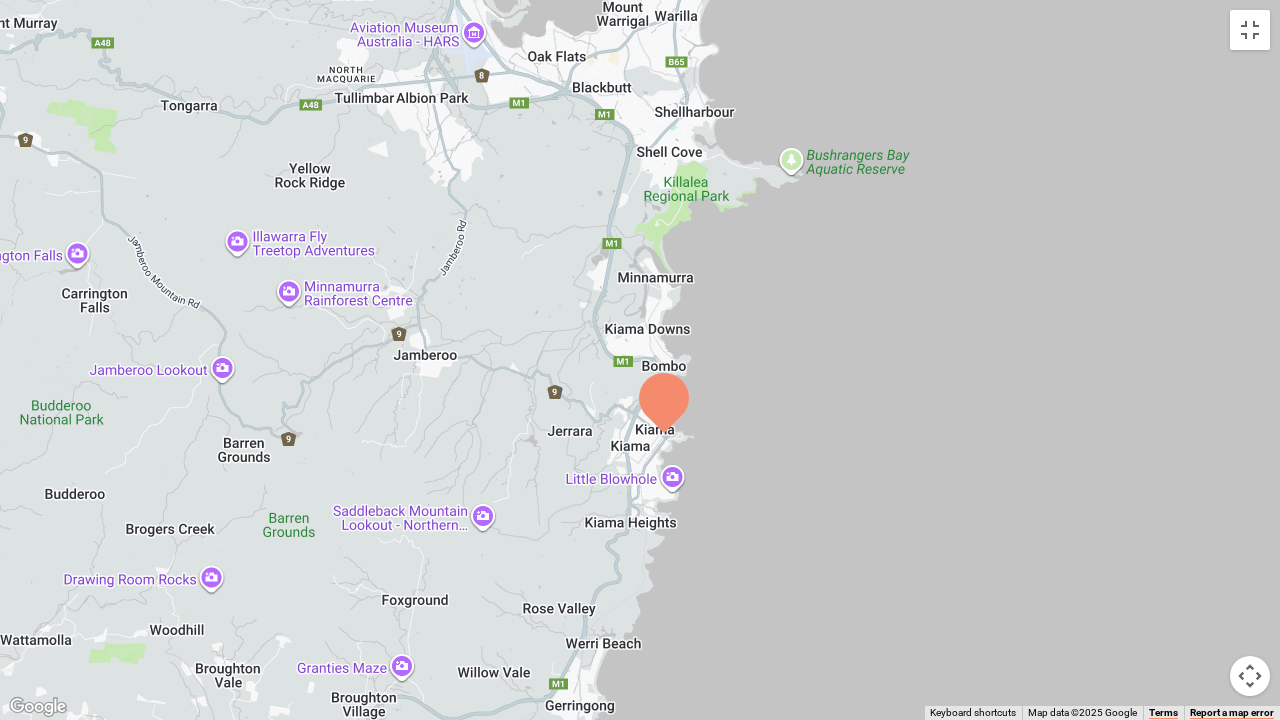 drag, startPoint x: 712, startPoint y: 420, endPoint x: 711, endPoint y: 440, distance: 20.024984 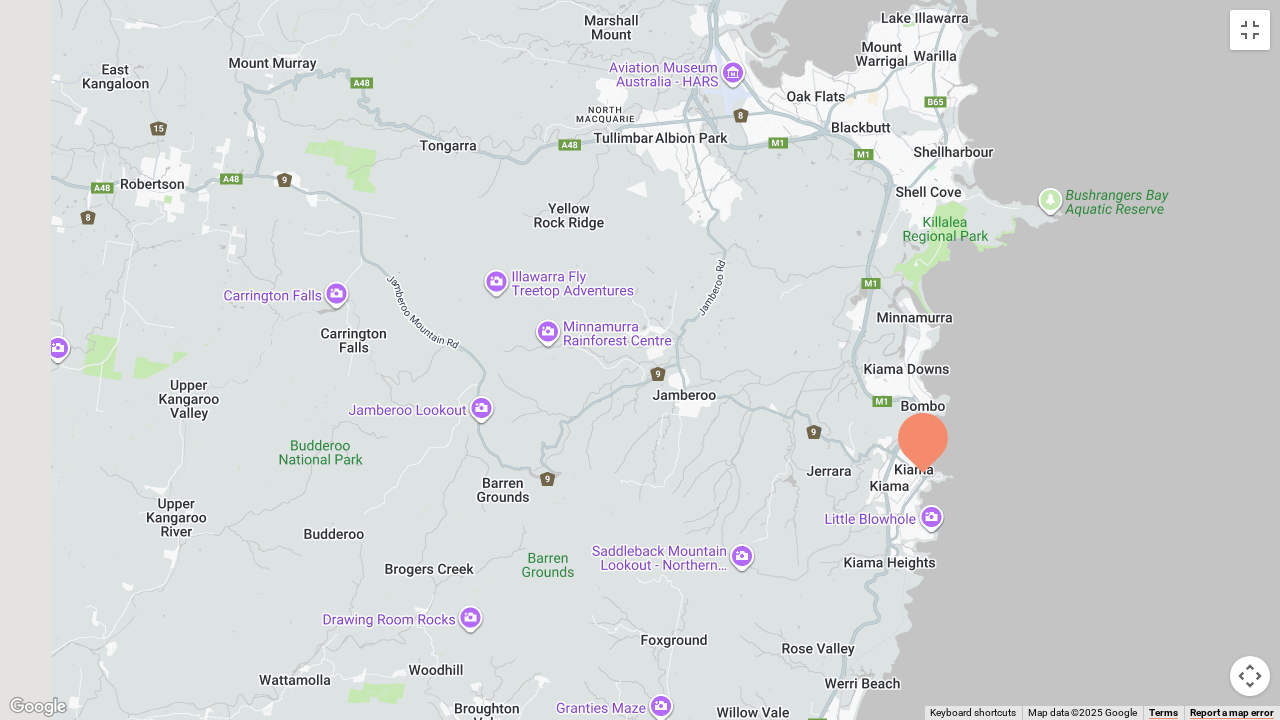 drag, startPoint x: 656, startPoint y: 423, endPoint x: 973, endPoint y: 476, distance: 321.40005 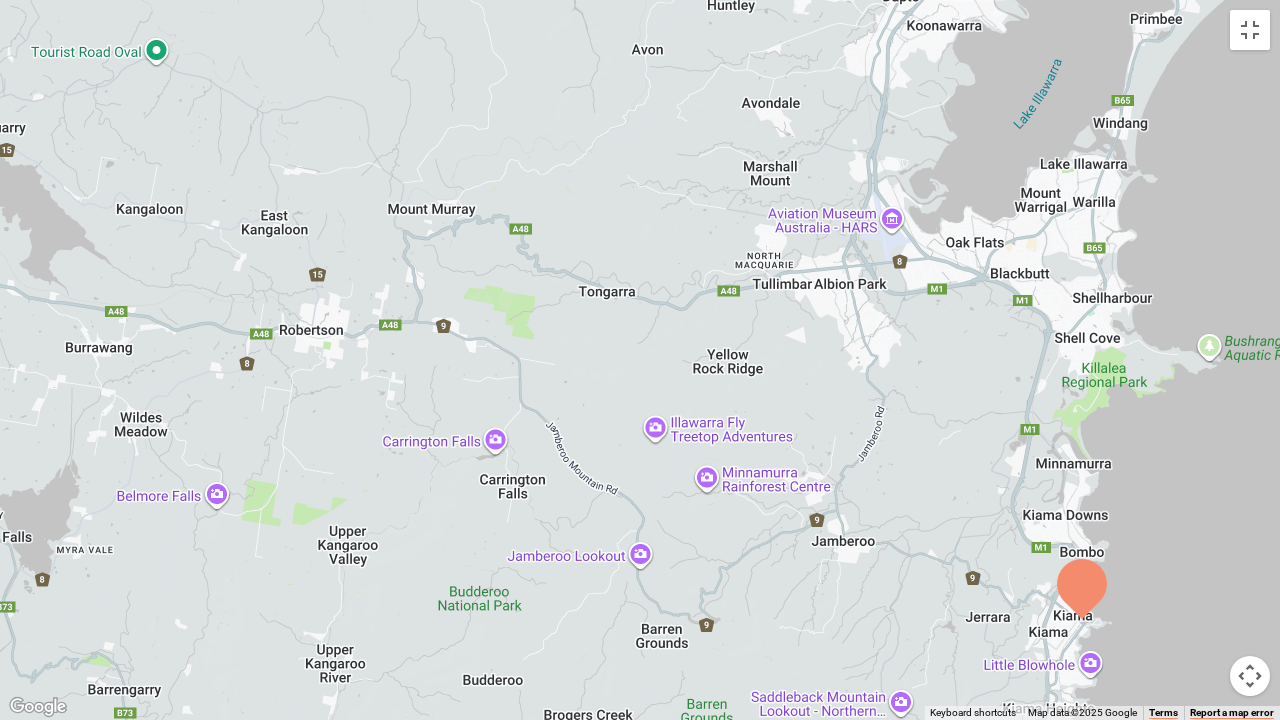 drag, startPoint x: 666, startPoint y: 349, endPoint x: 556, endPoint y: 472, distance: 165.01212 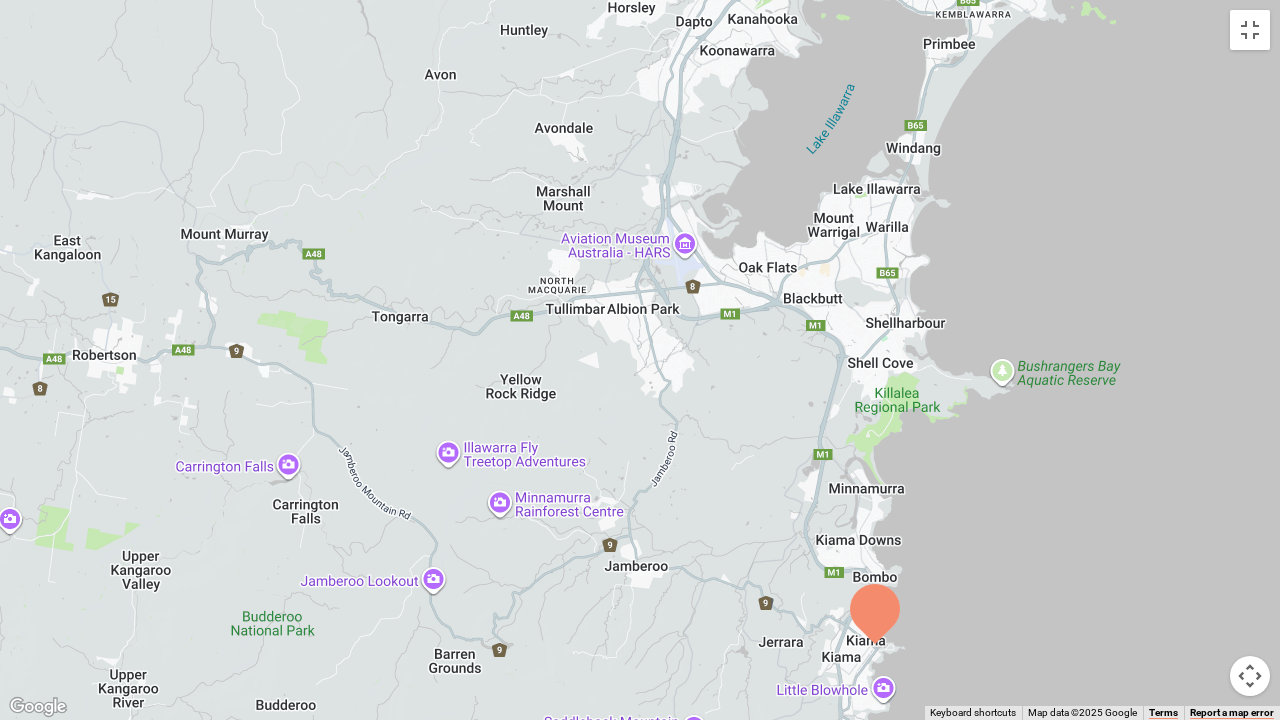 drag, startPoint x: 885, startPoint y: 219, endPoint x: 648, endPoint y: 232, distance: 237.35628 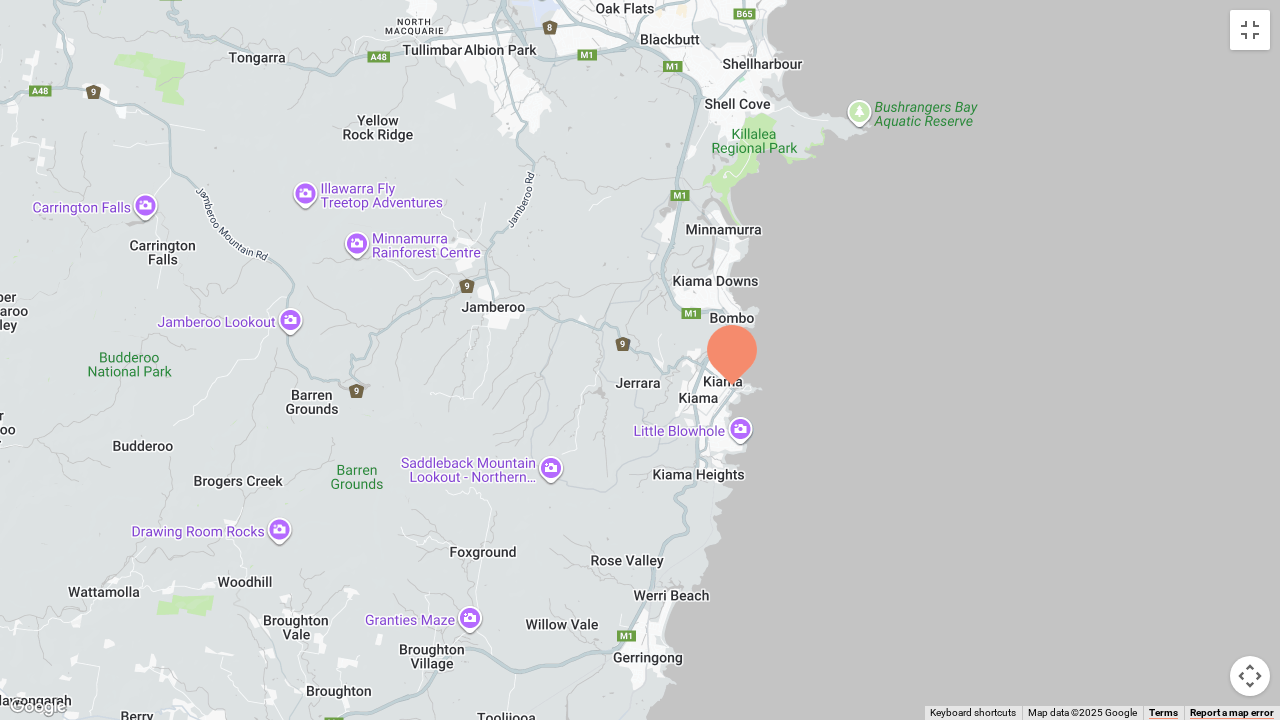 drag, startPoint x: 946, startPoint y: 481, endPoint x: 872, endPoint y: 287, distance: 207.6343 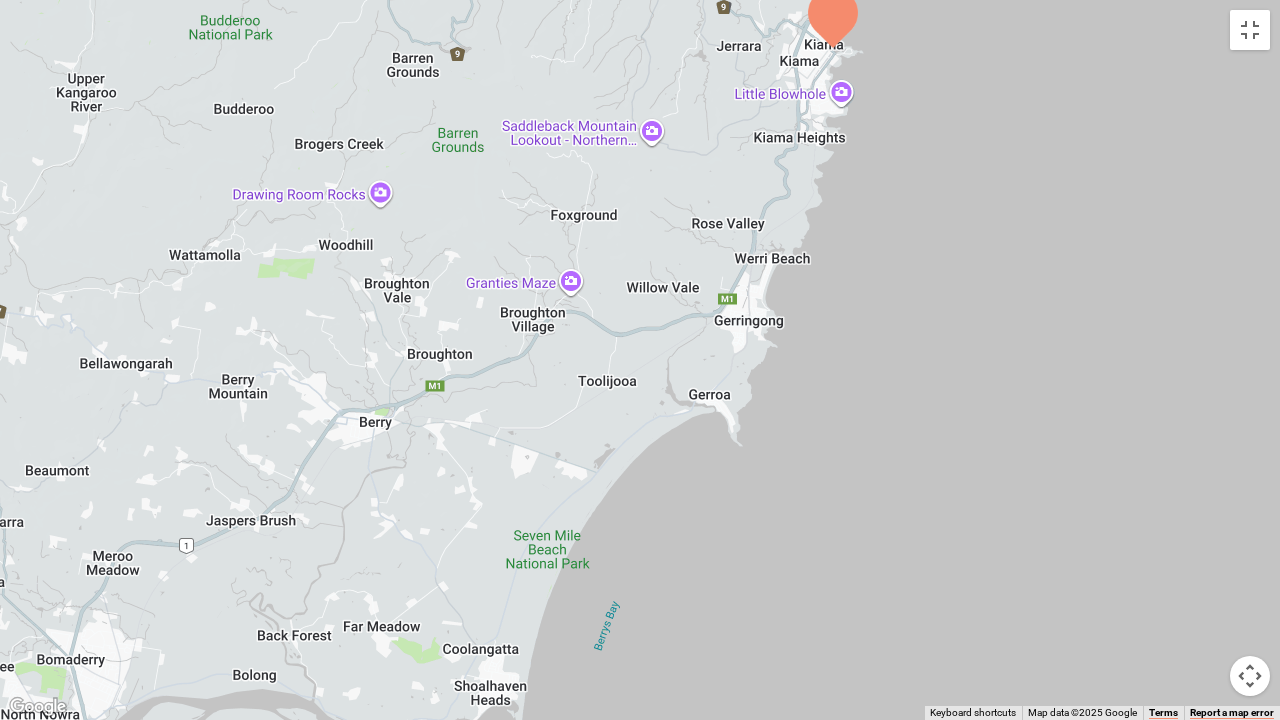 drag, startPoint x: 842, startPoint y: 582, endPoint x: 950, endPoint y: 288, distance: 313.2092 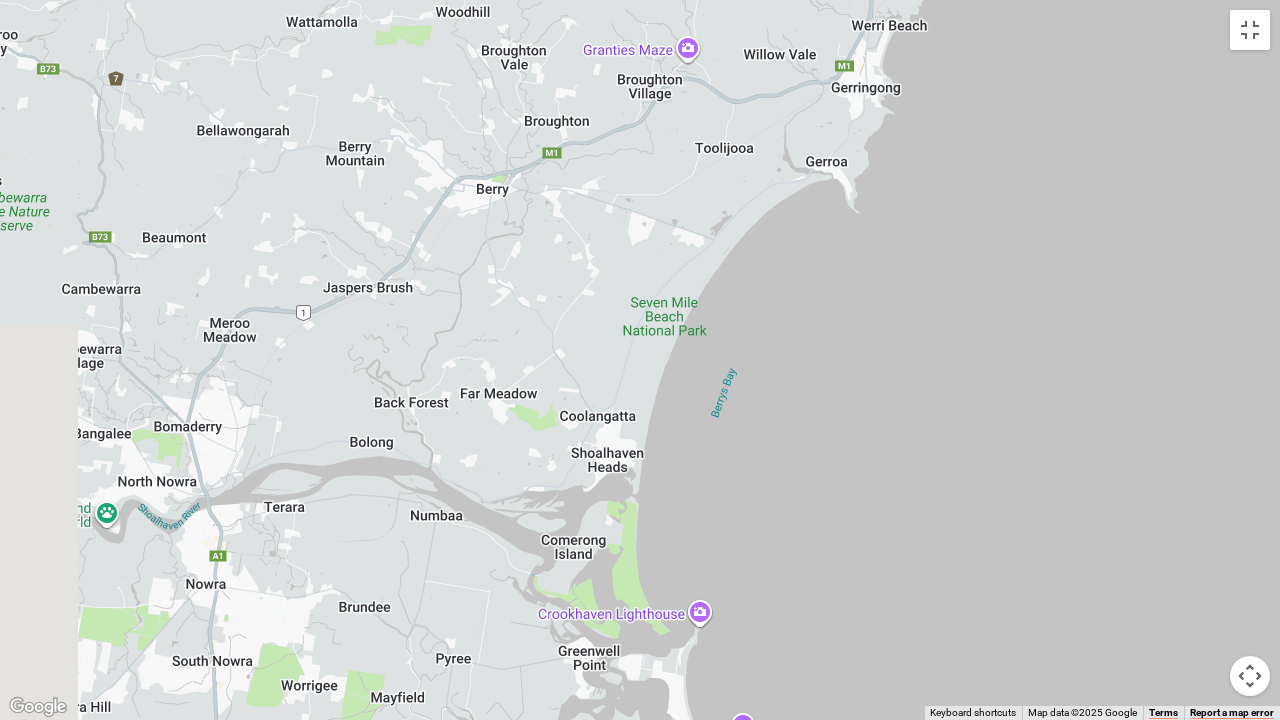 drag, startPoint x: 826, startPoint y: 524, endPoint x: 943, endPoint y: 285, distance: 266.10147 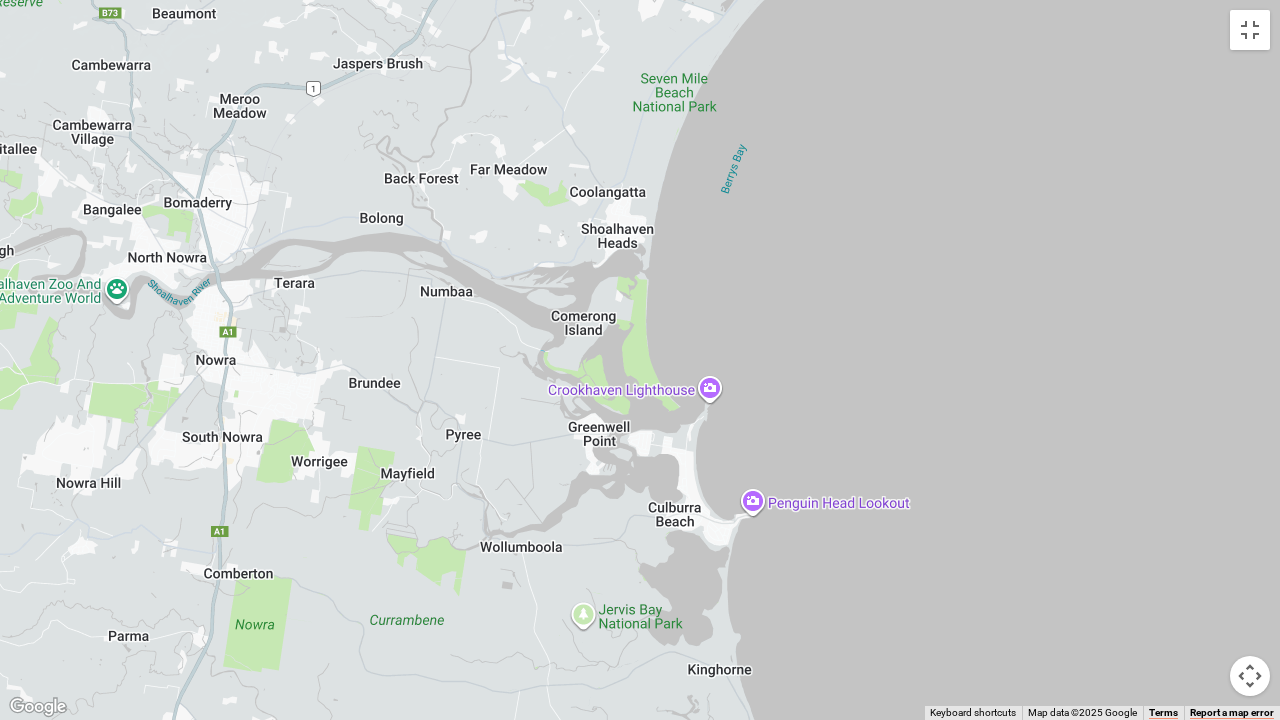 drag, startPoint x: 962, startPoint y: 519, endPoint x: 972, endPoint y: 293, distance: 226.22113 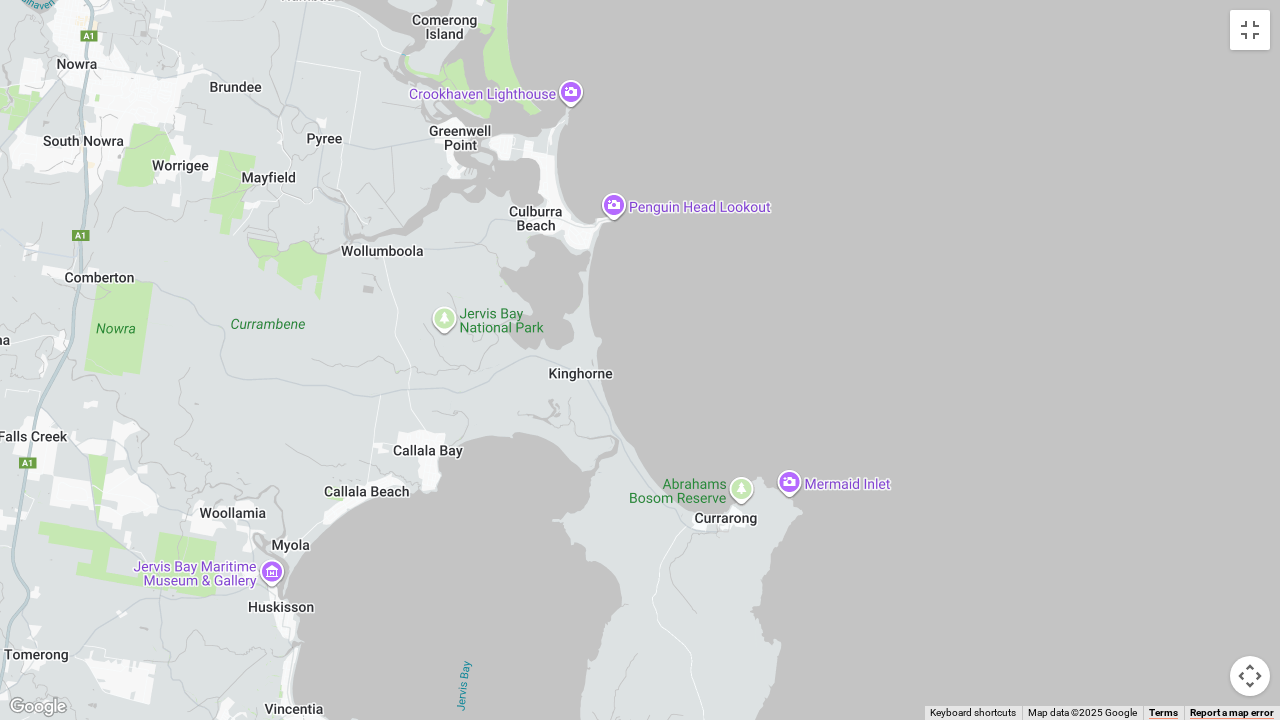 drag, startPoint x: 1000, startPoint y: 558, endPoint x: 865, endPoint y: 280, distance: 309.04532 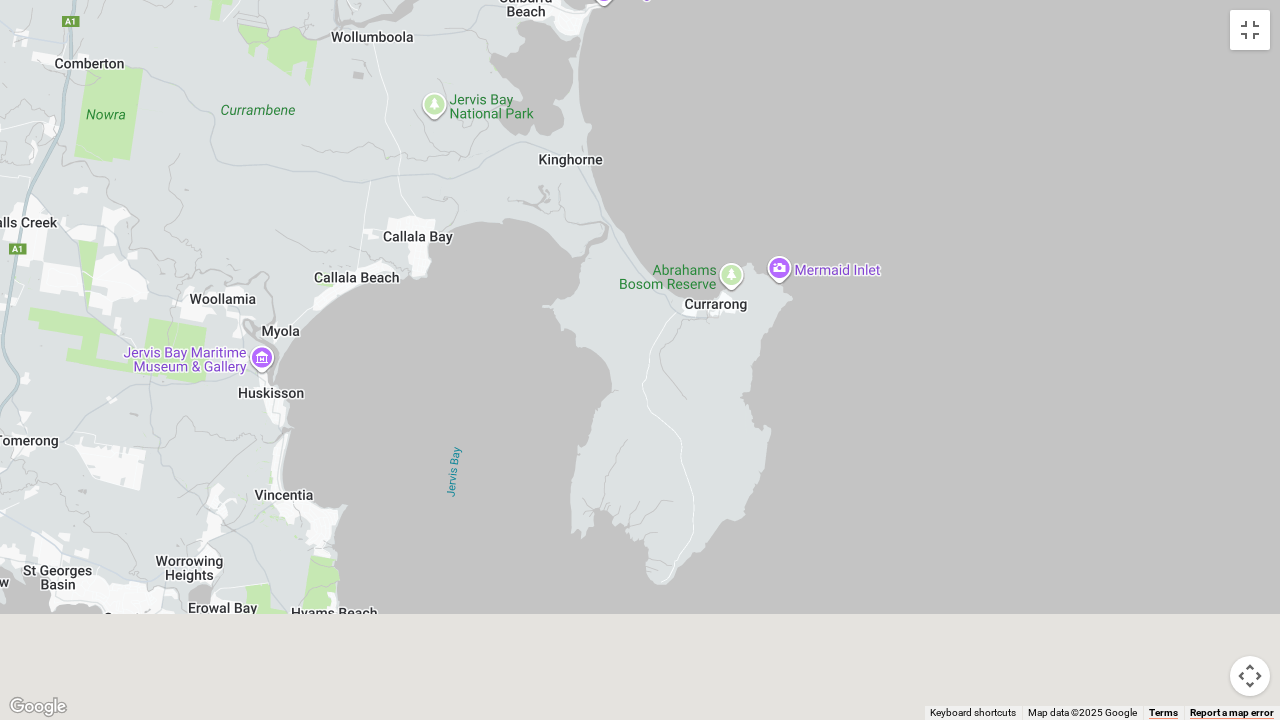 drag, startPoint x: 942, startPoint y: 544, endPoint x: 932, endPoint y: 281, distance: 263.19003 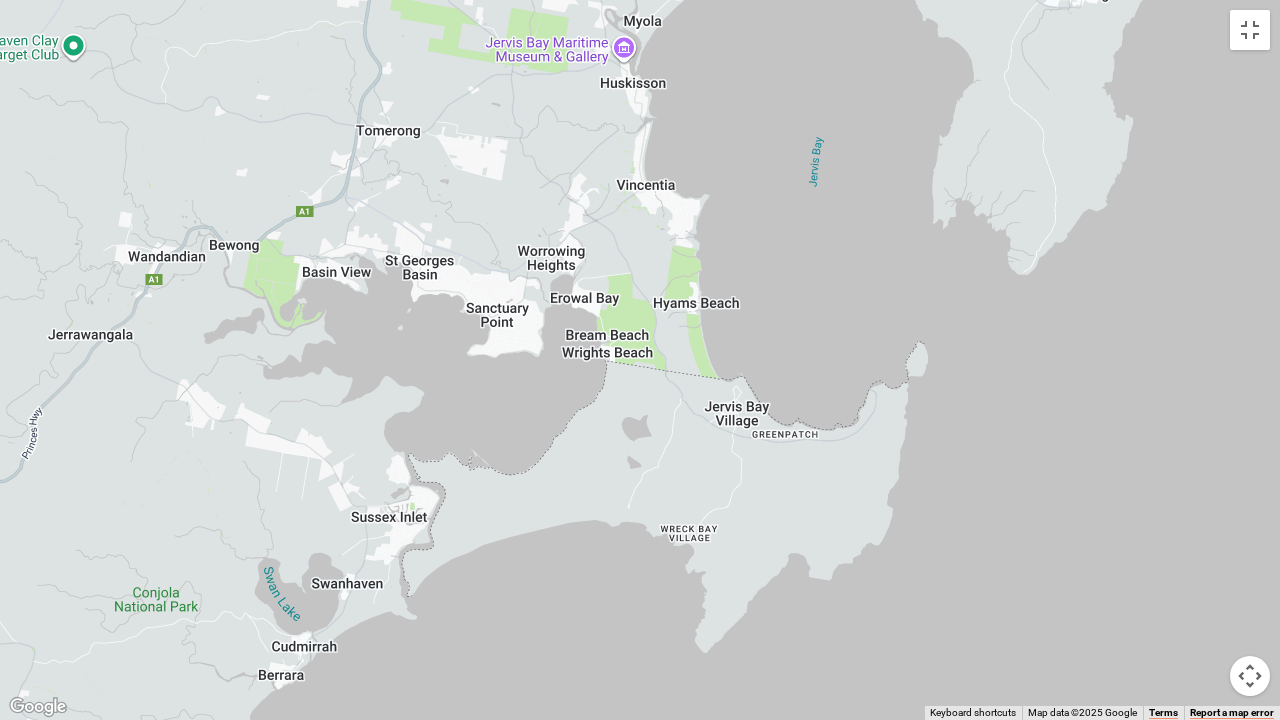 drag, startPoint x: 660, startPoint y: 510, endPoint x: 1000, endPoint y: 298, distance: 400.6794 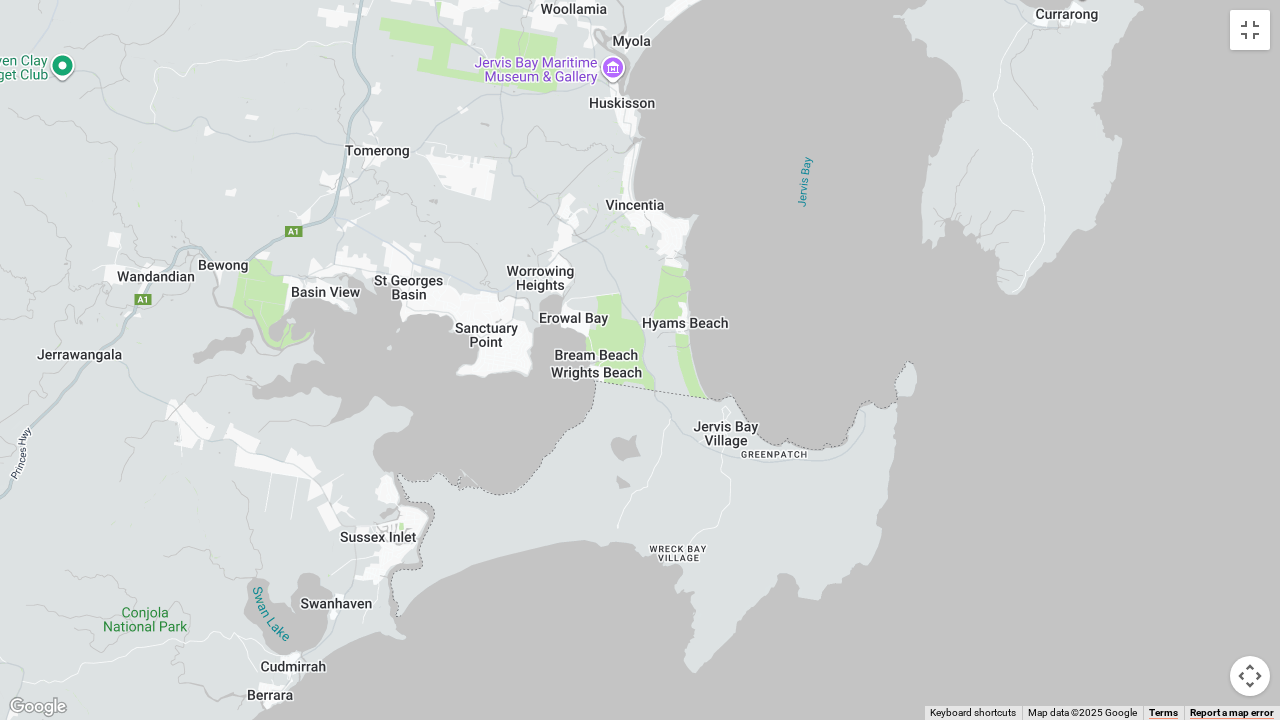 drag, startPoint x: 993, startPoint y: 312, endPoint x: 864, endPoint y: 551, distance: 271.5916 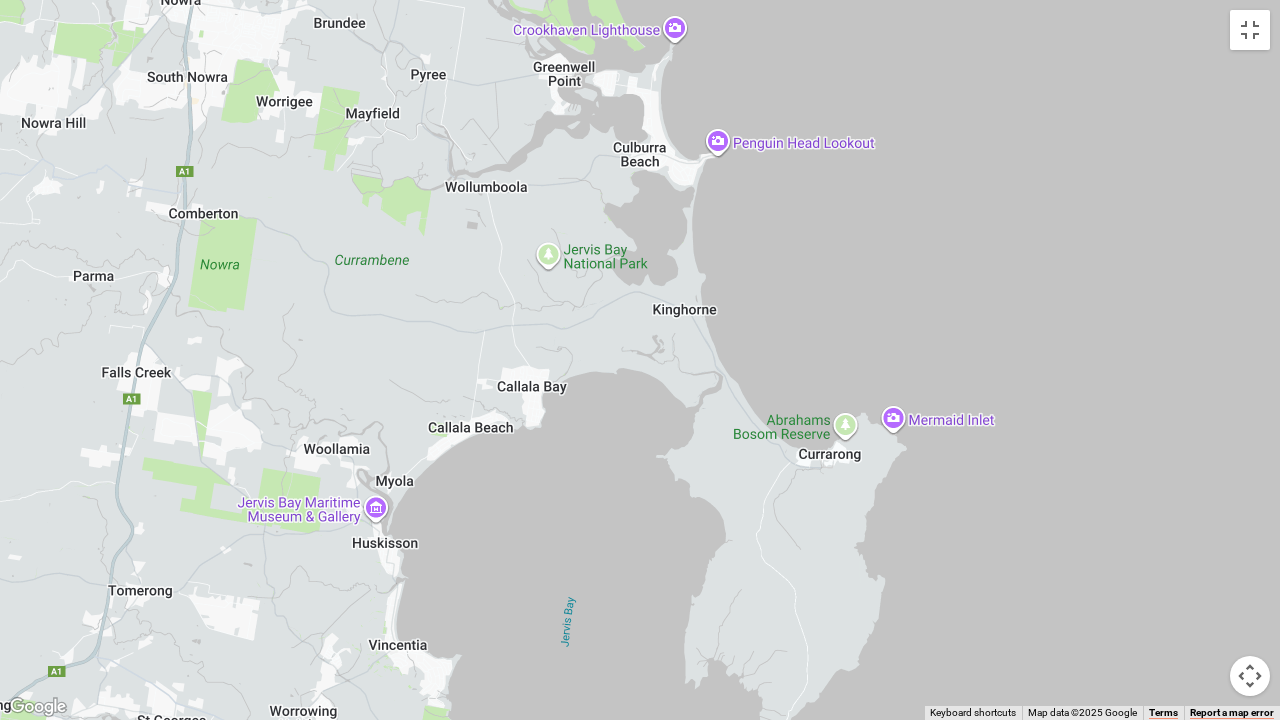 drag, startPoint x: 1118, startPoint y: 238, endPoint x: 1069, endPoint y: 438, distance: 205.91502 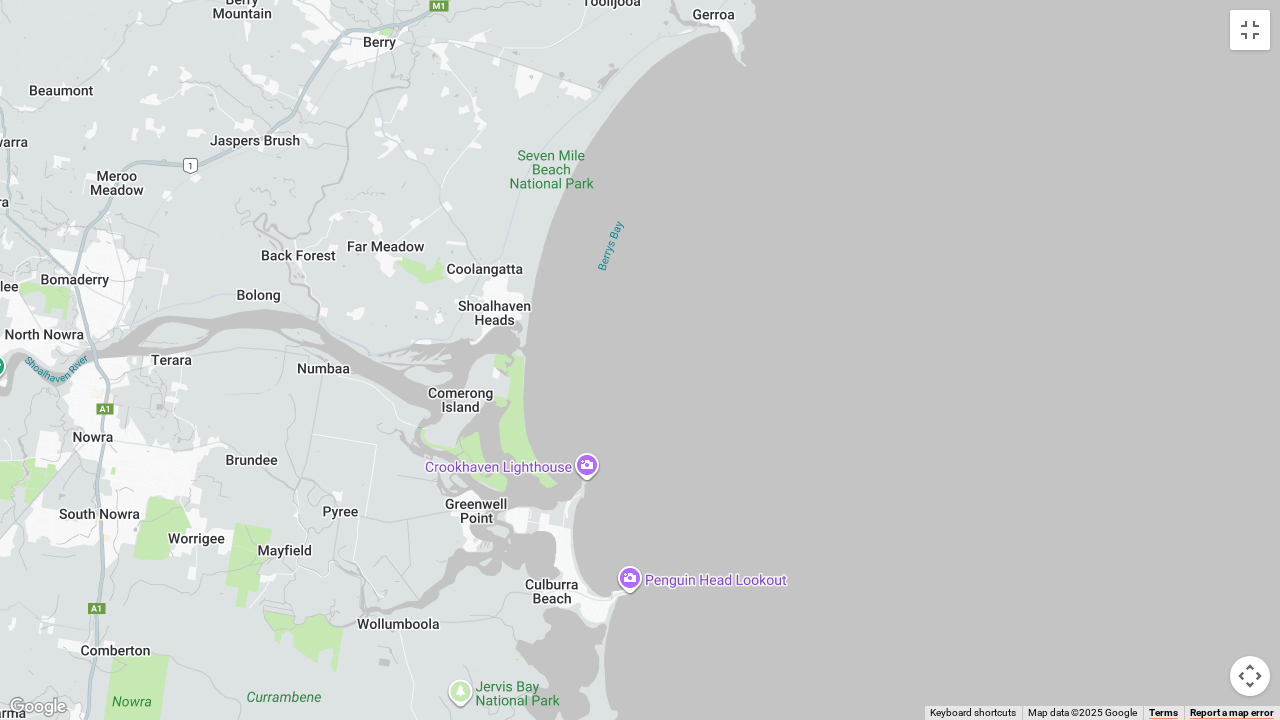 drag, startPoint x: 984, startPoint y: 316, endPoint x: 976, endPoint y: 460, distance: 144.22205 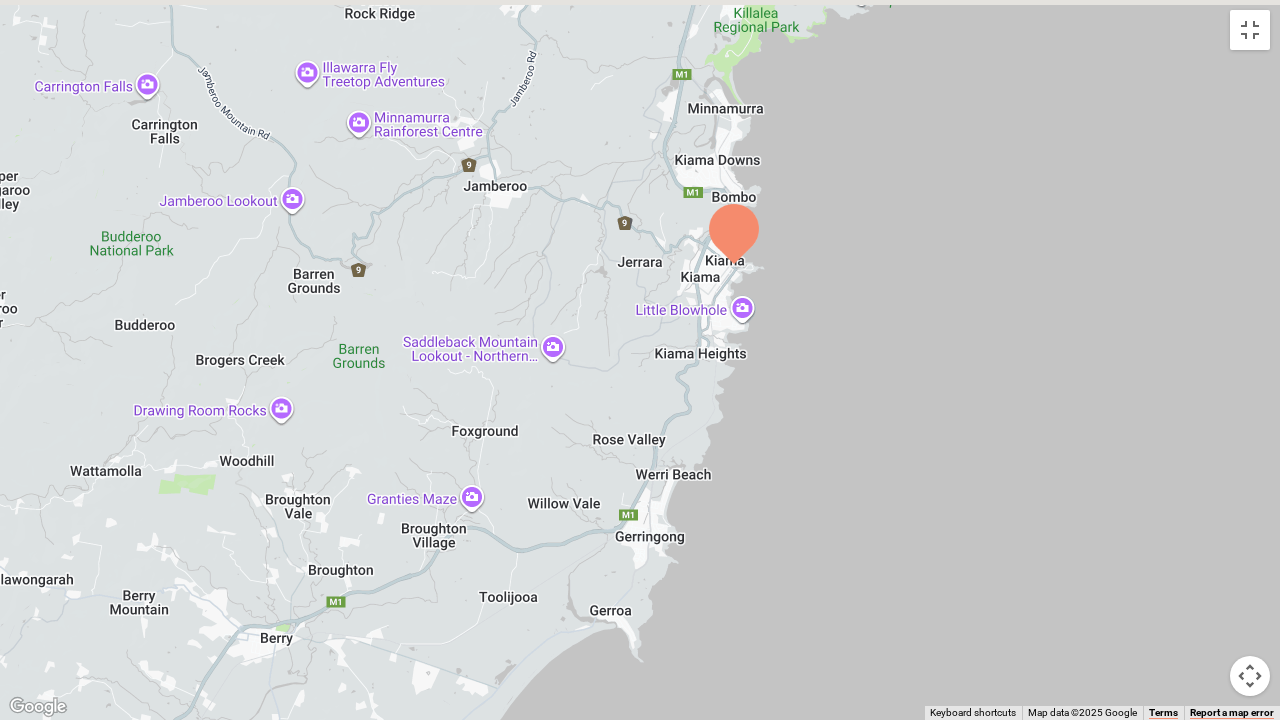 drag, startPoint x: 975, startPoint y: 232, endPoint x: 942, endPoint y: 384, distance: 155.54099 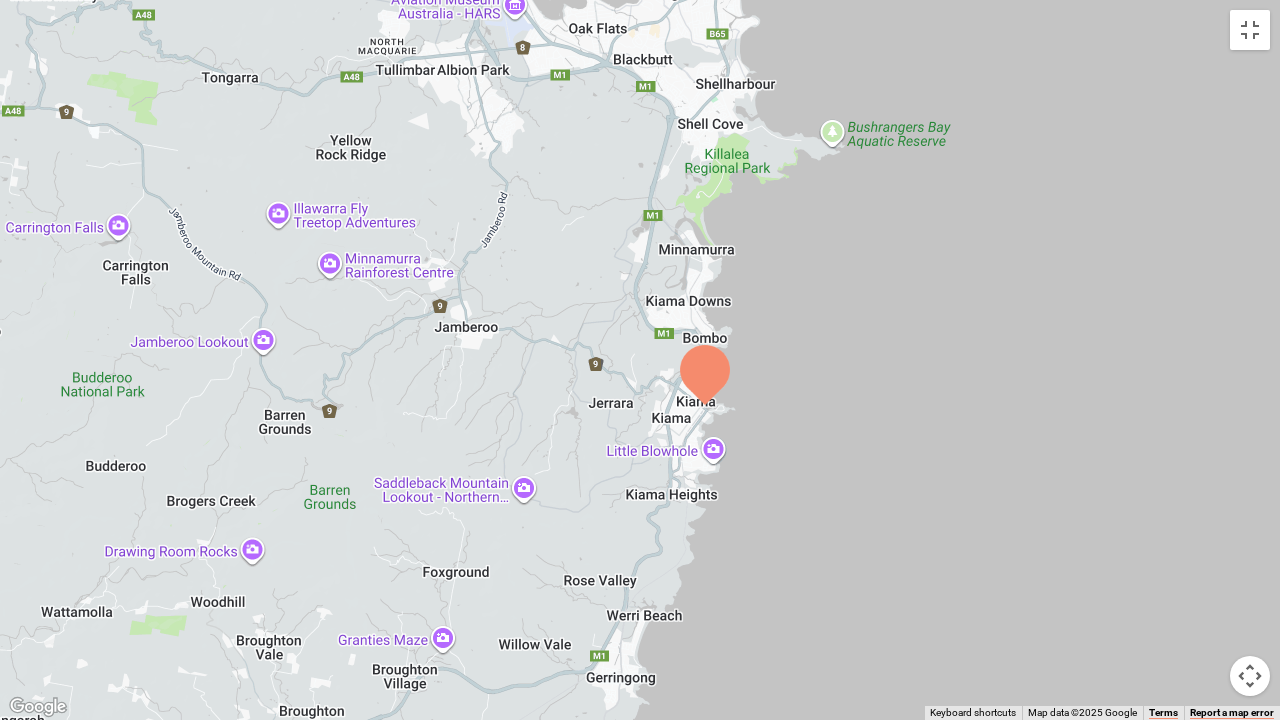 drag, startPoint x: 912, startPoint y: 204, endPoint x: 915, endPoint y: 398, distance: 194.0232 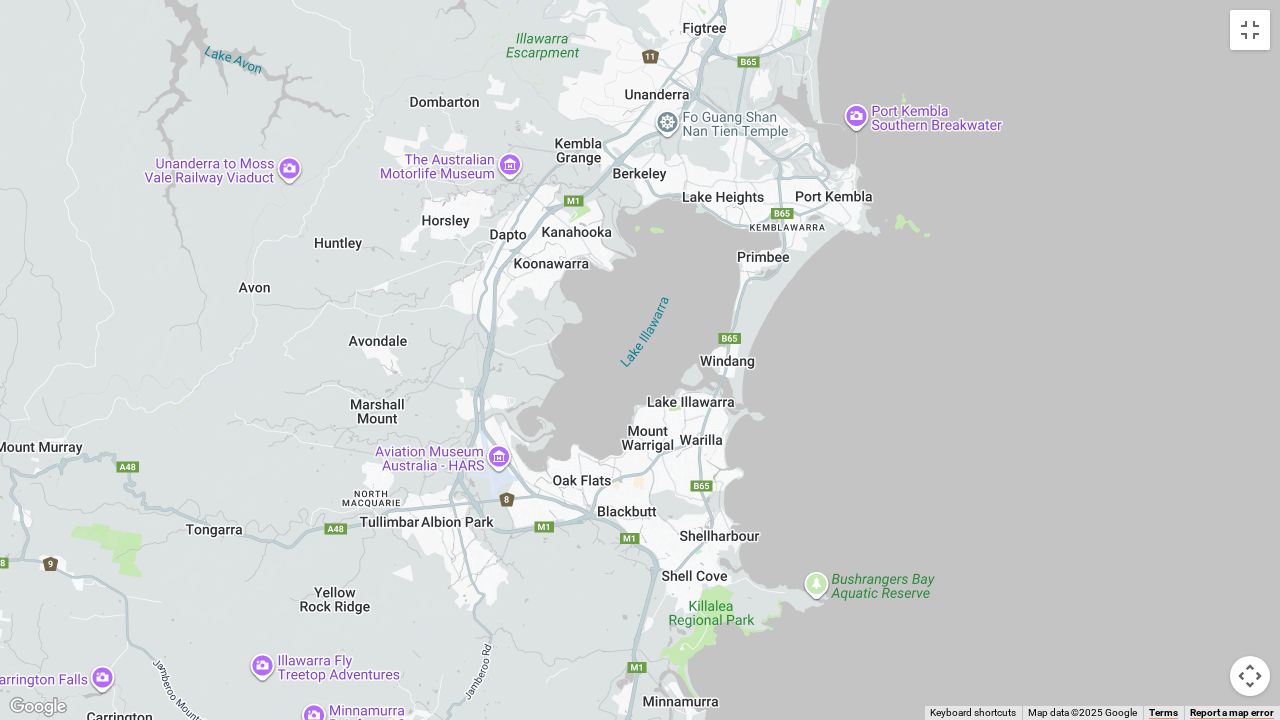 drag, startPoint x: 898, startPoint y: 174, endPoint x: 810, endPoint y: 402, distance: 244.39313 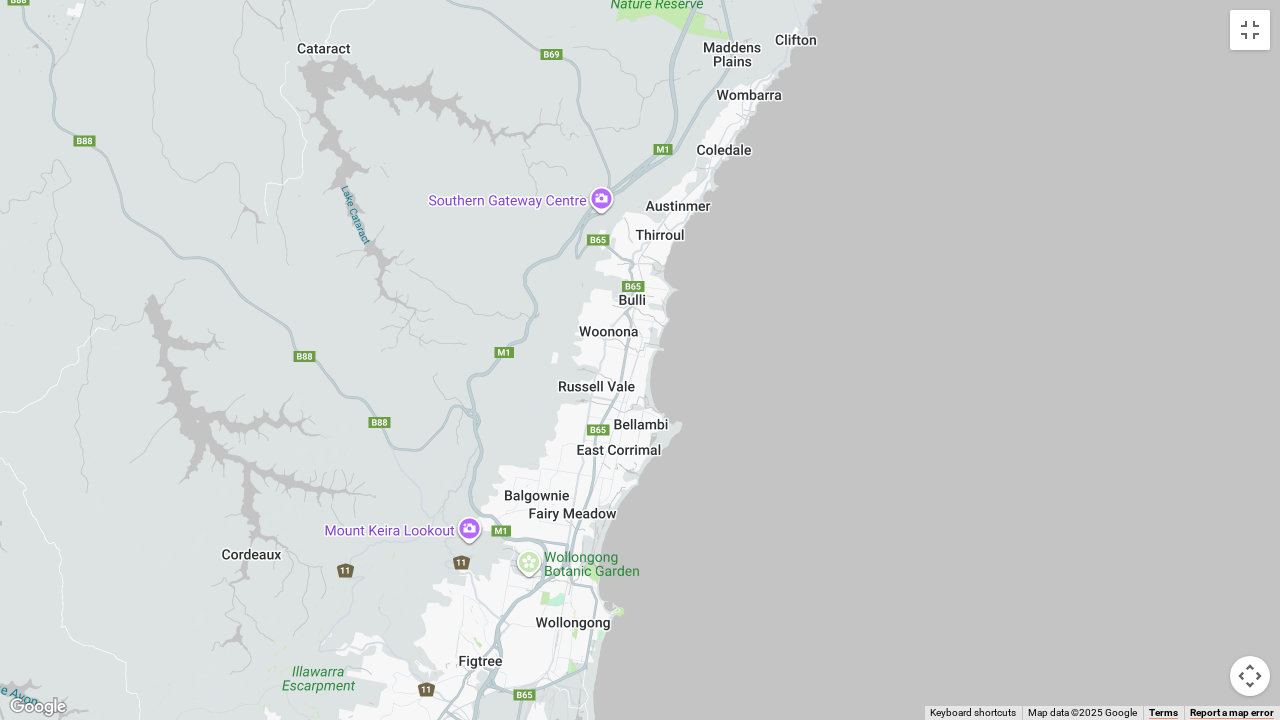 drag, startPoint x: 852, startPoint y: 195, endPoint x: 805, endPoint y: 414, distance: 223.9866 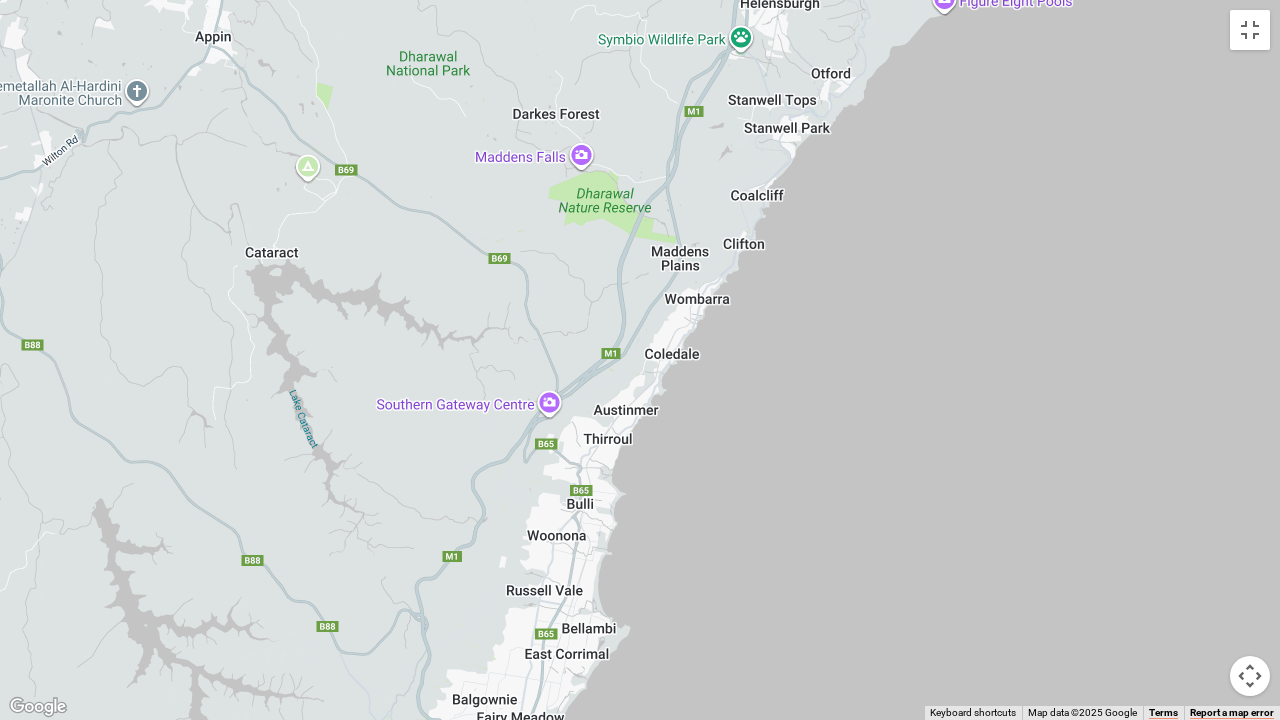 drag, startPoint x: 902, startPoint y: 212, endPoint x: 800, endPoint y: 366, distance: 184.716 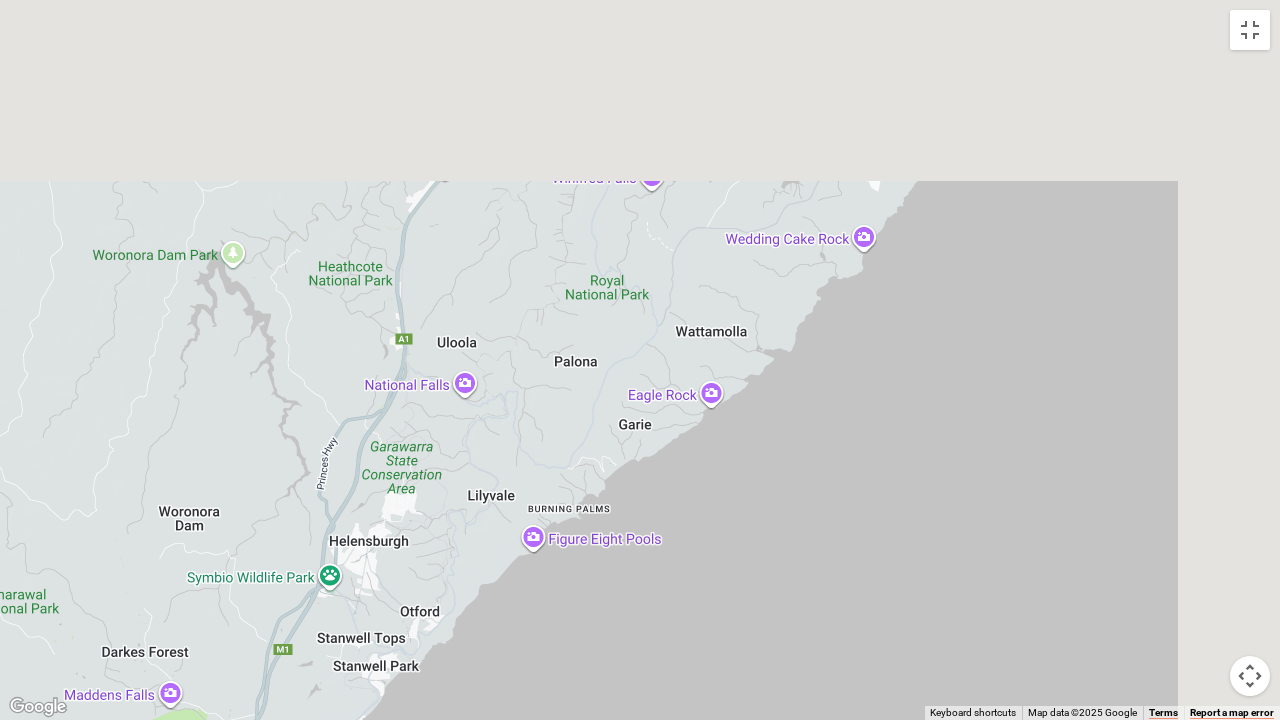 drag, startPoint x: 913, startPoint y: 178, endPoint x: 753, endPoint y: 362, distance: 243.83601 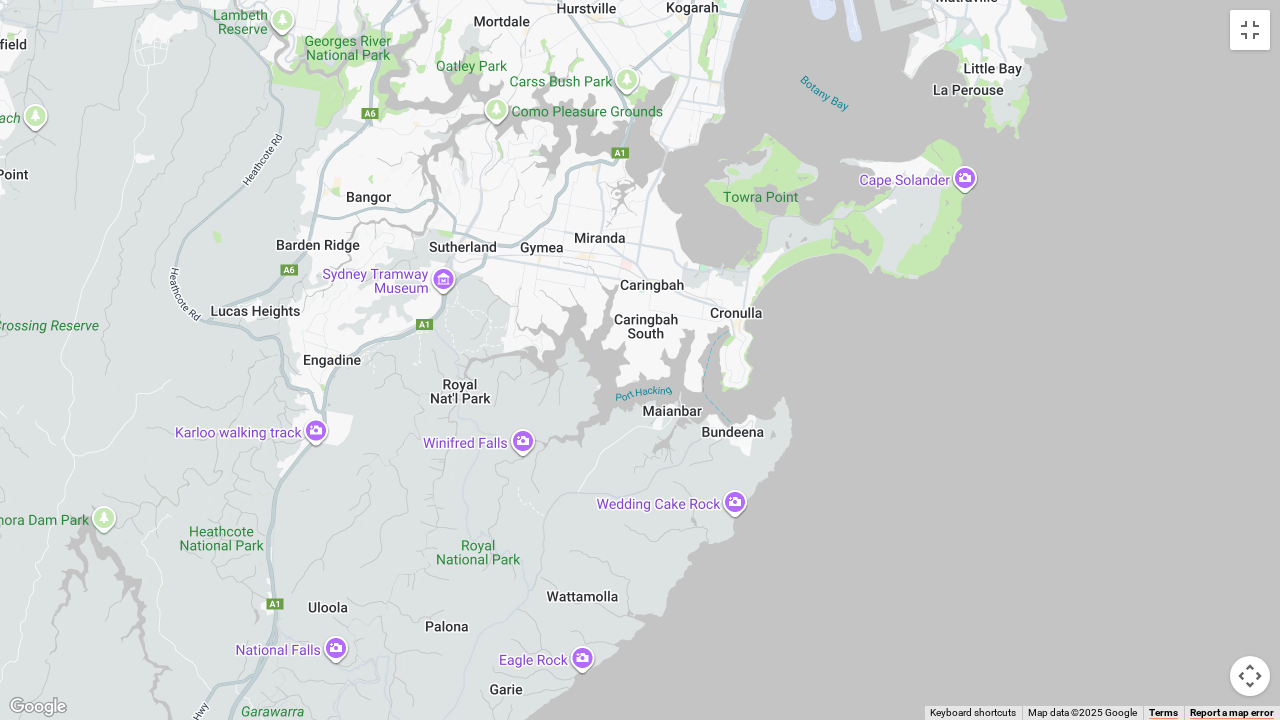 drag, startPoint x: 908, startPoint y: 148, endPoint x: 1102, endPoint y: 57, distance: 214.28252 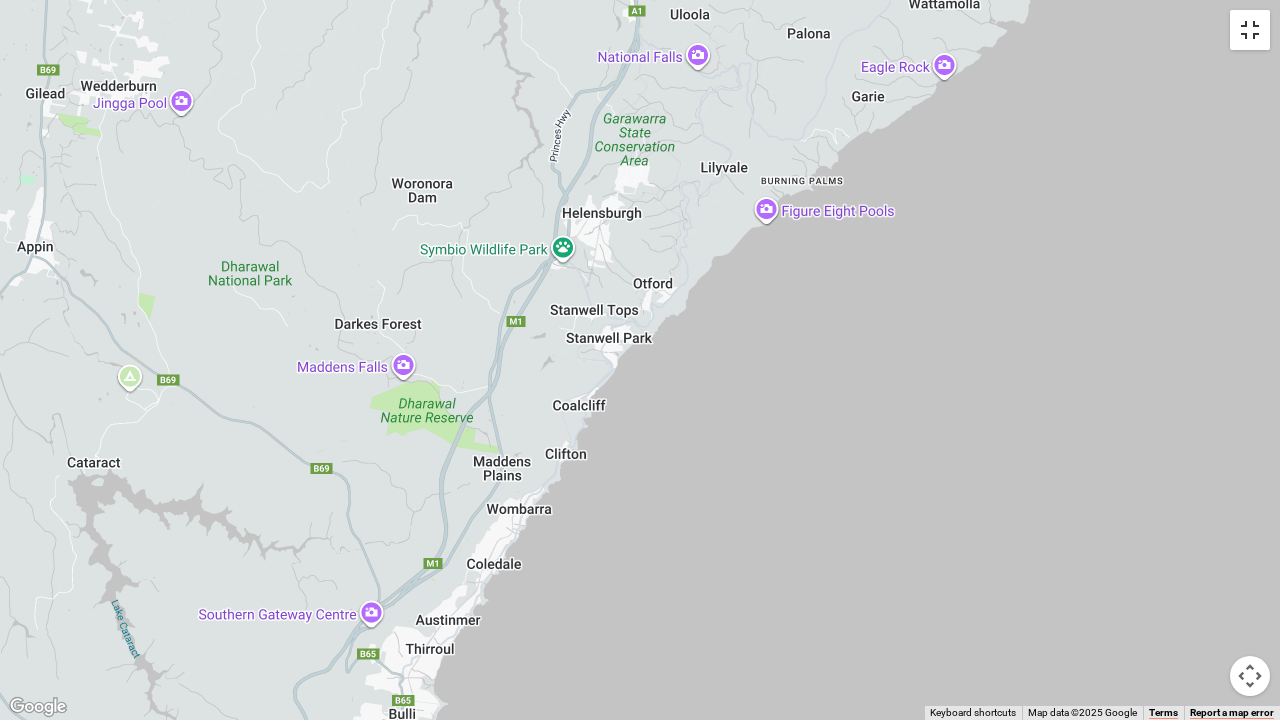 click at bounding box center [1250, 30] 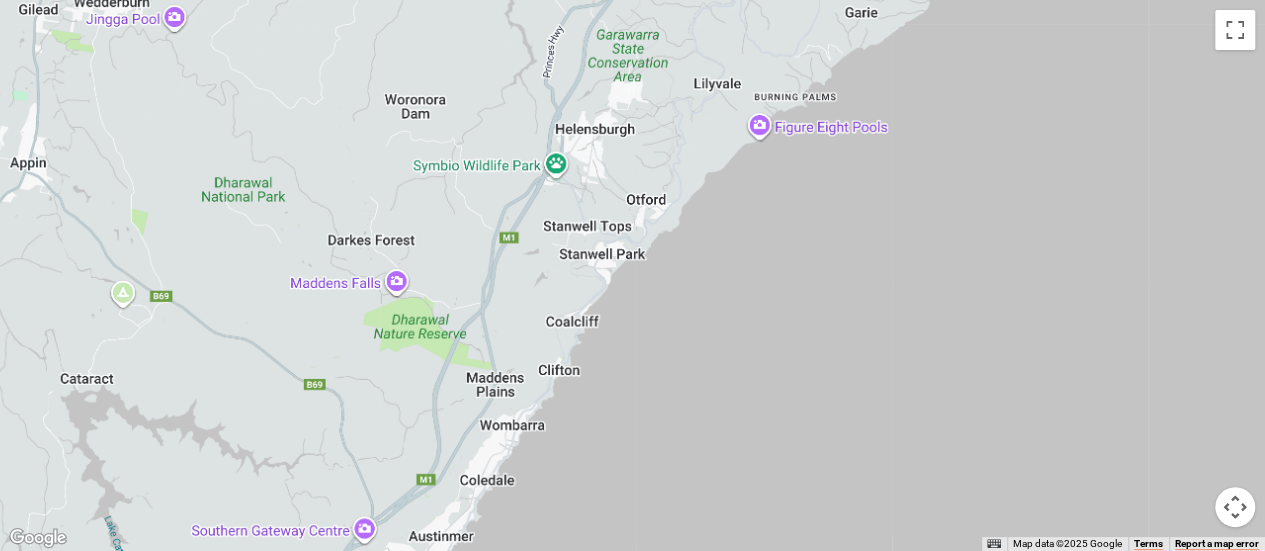 drag, startPoint x: 253, startPoint y: 324, endPoint x: 414, endPoint y: 247, distance: 178.46568 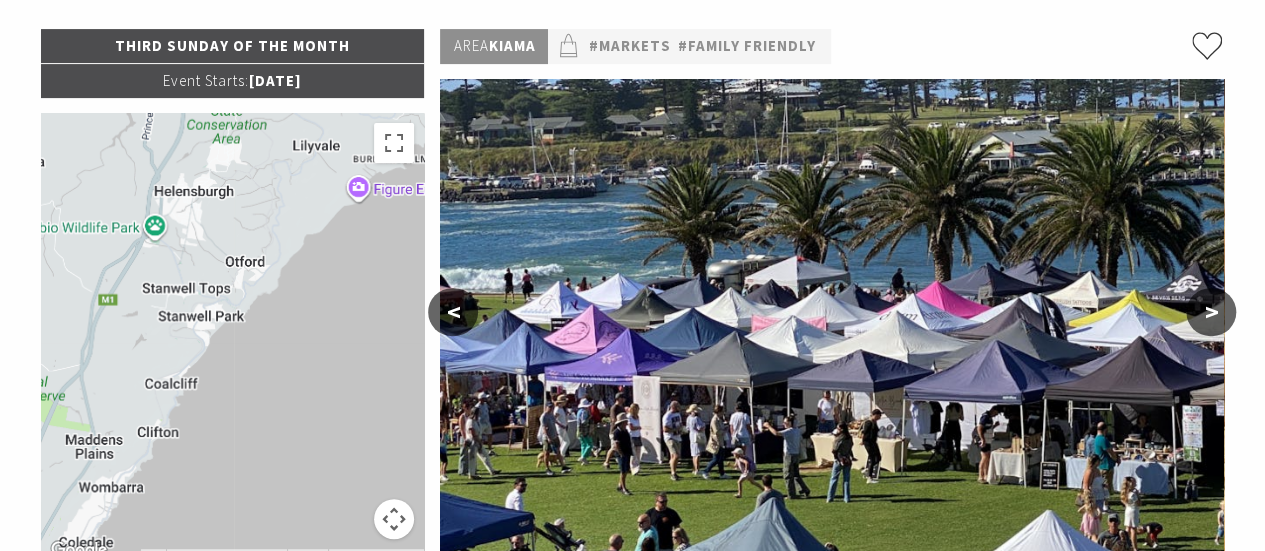 click at bounding box center [233, 338] 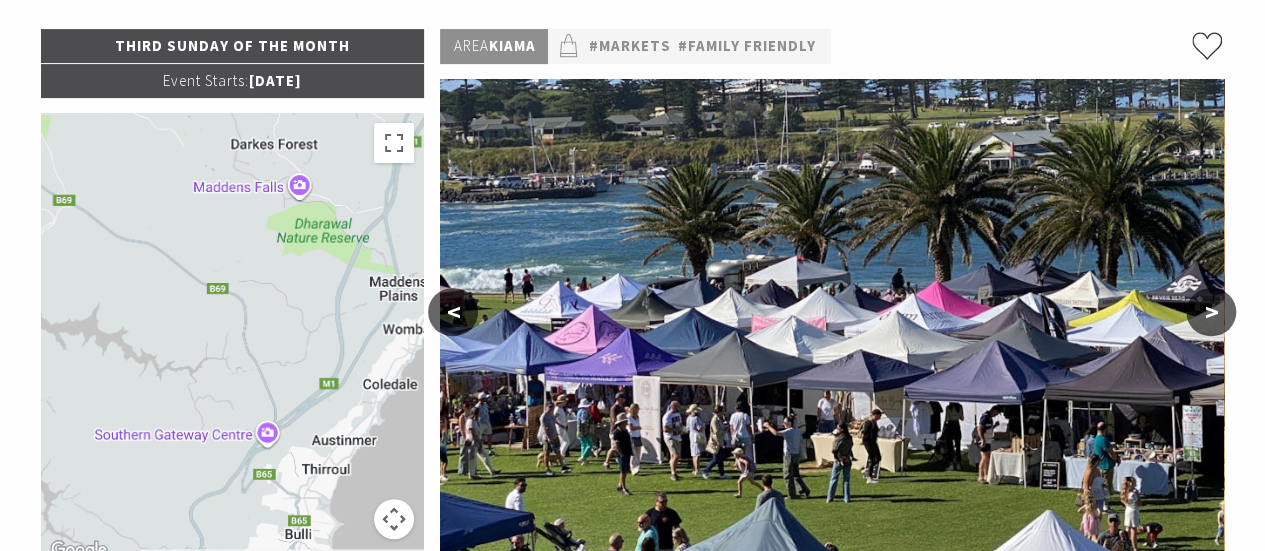 drag, startPoint x: 248, startPoint y: 437, endPoint x: 271, endPoint y: 229, distance: 209.26778 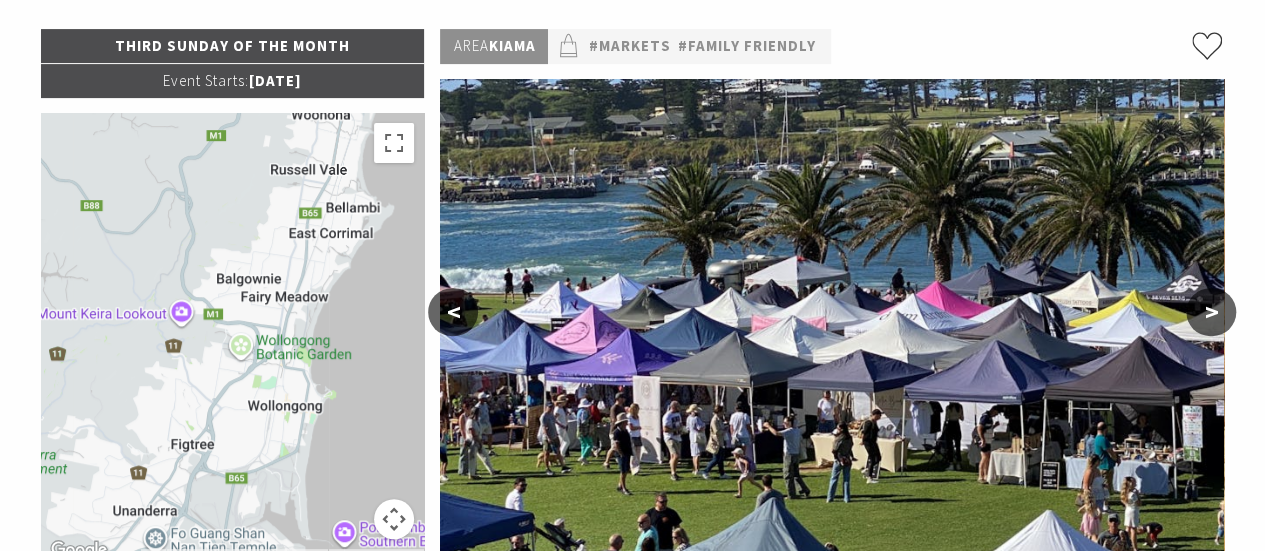 drag, startPoint x: 266, startPoint y: 422, endPoint x: 282, endPoint y: 217, distance: 205.62344 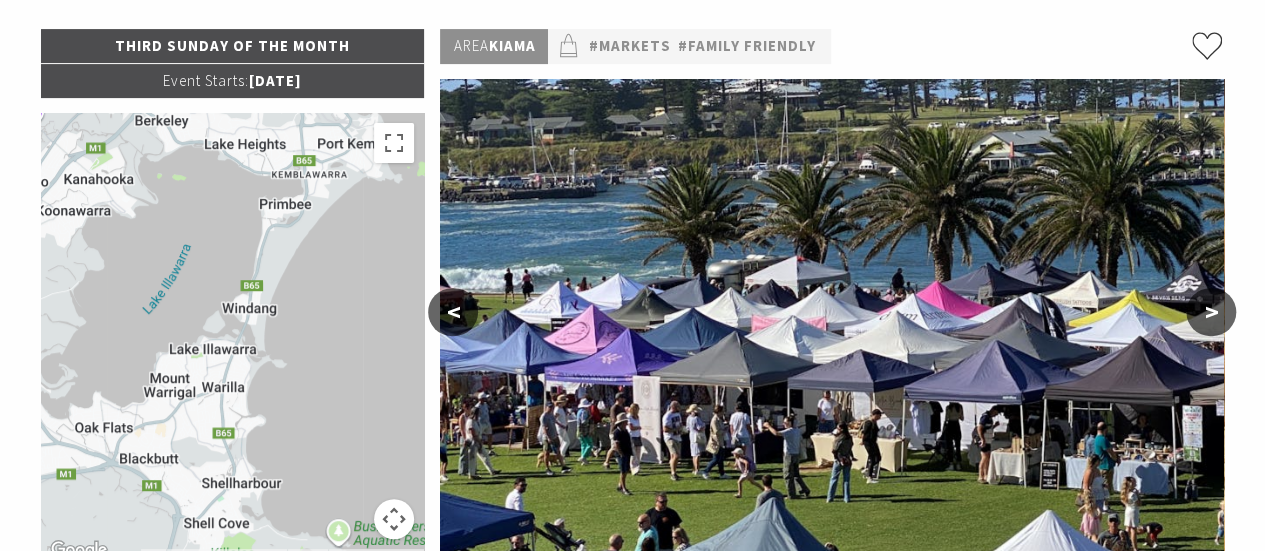 drag, startPoint x: 249, startPoint y: 399, endPoint x: 254, endPoint y: 241, distance: 158.0791 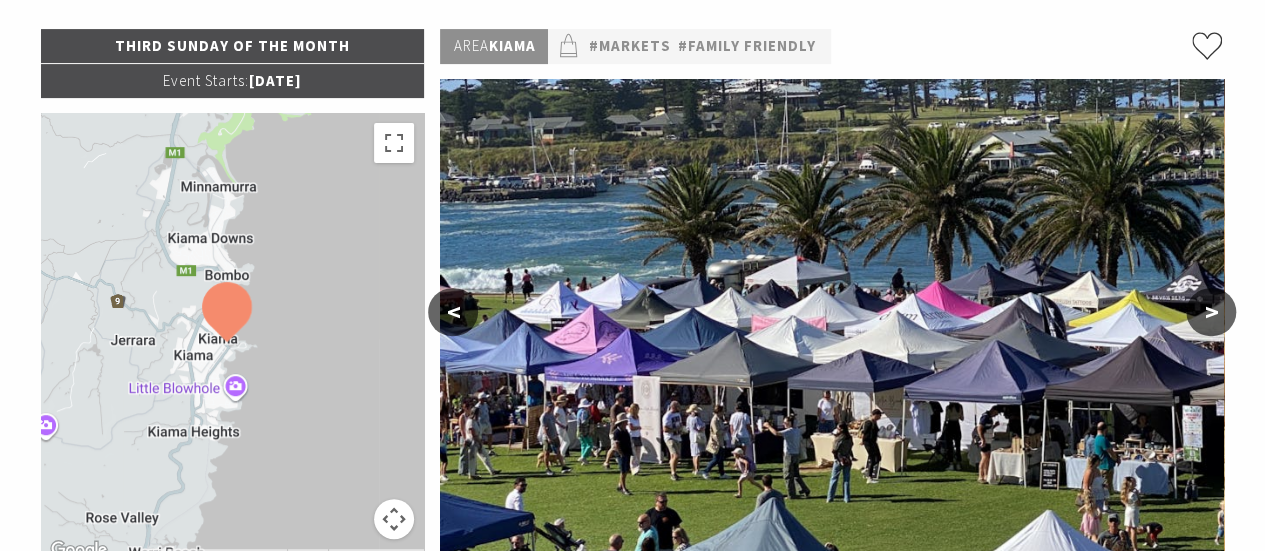 drag, startPoint x: 262, startPoint y: 381, endPoint x: 269, endPoint y: 359, distance: 23.086792 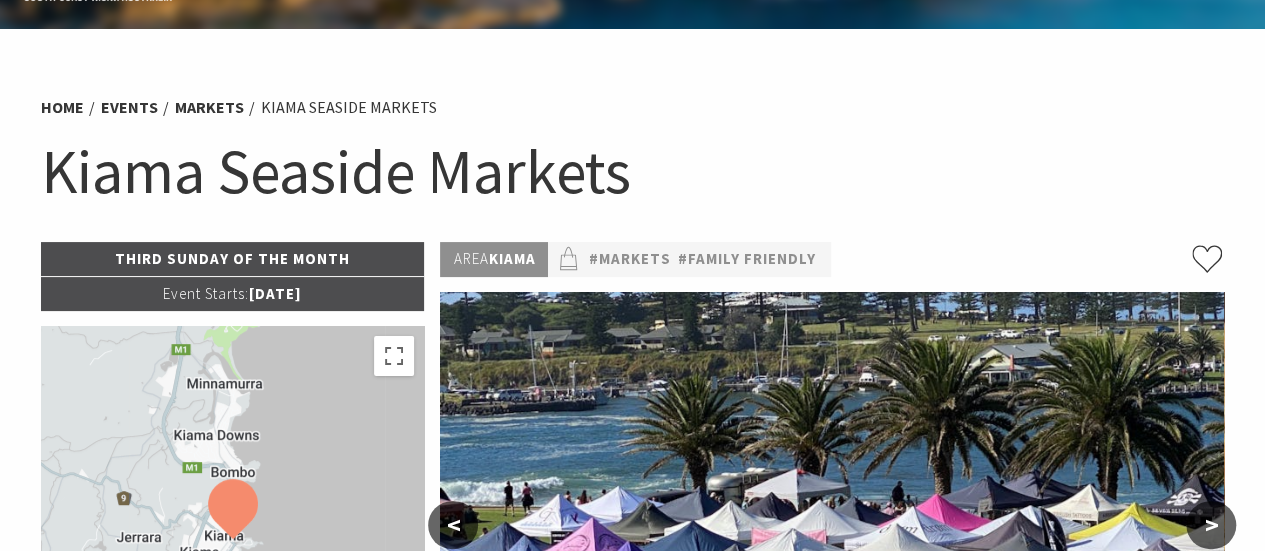 scroll, scrollTop: 0, scrollLeft: 0, axis: both 